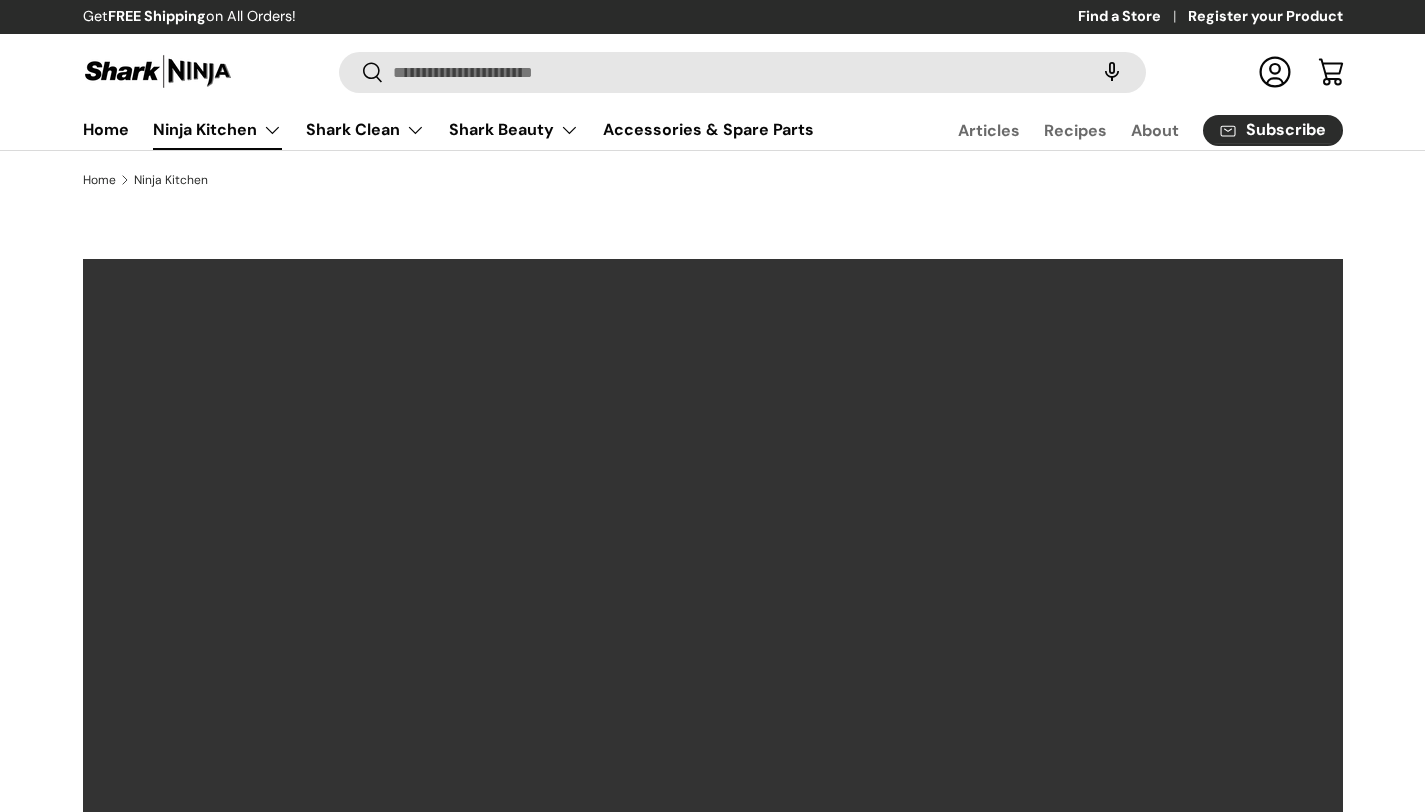scroll, scrollTop: 0, scrollLeft: 0, axis: both 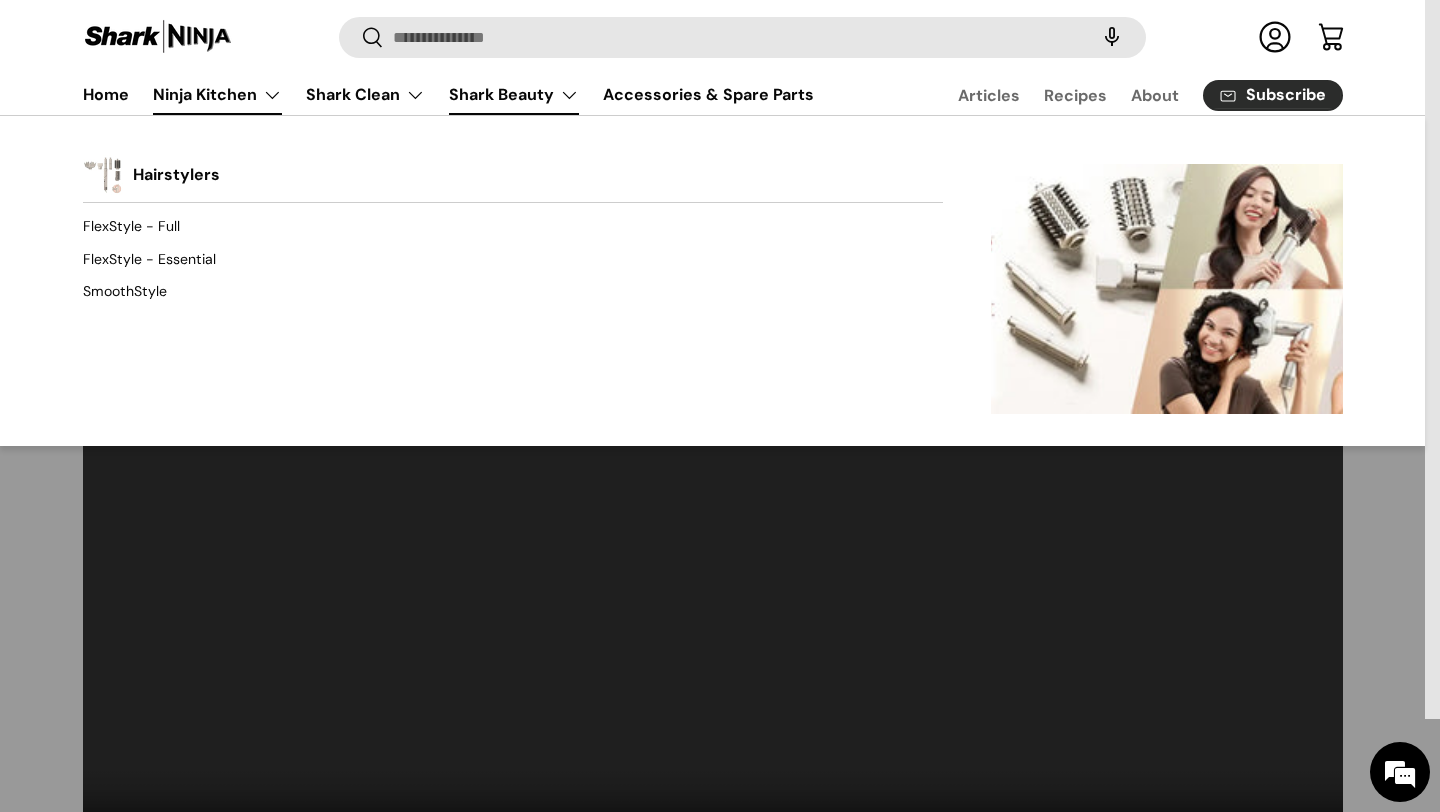 click on "Shark Beauty" at bounding box center (514, 95) 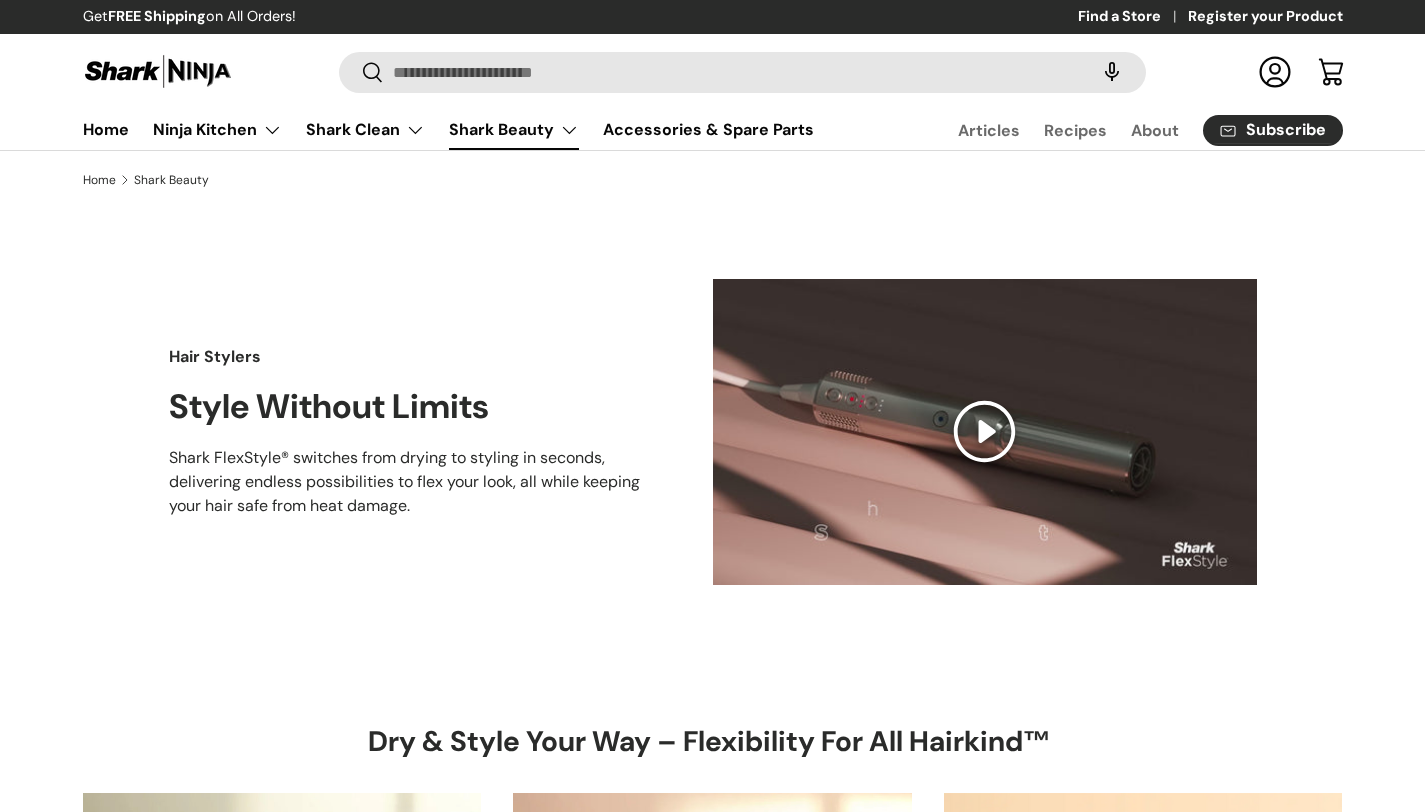 scroll, scrollTop: 0, scrollLeft: 0, axis: both 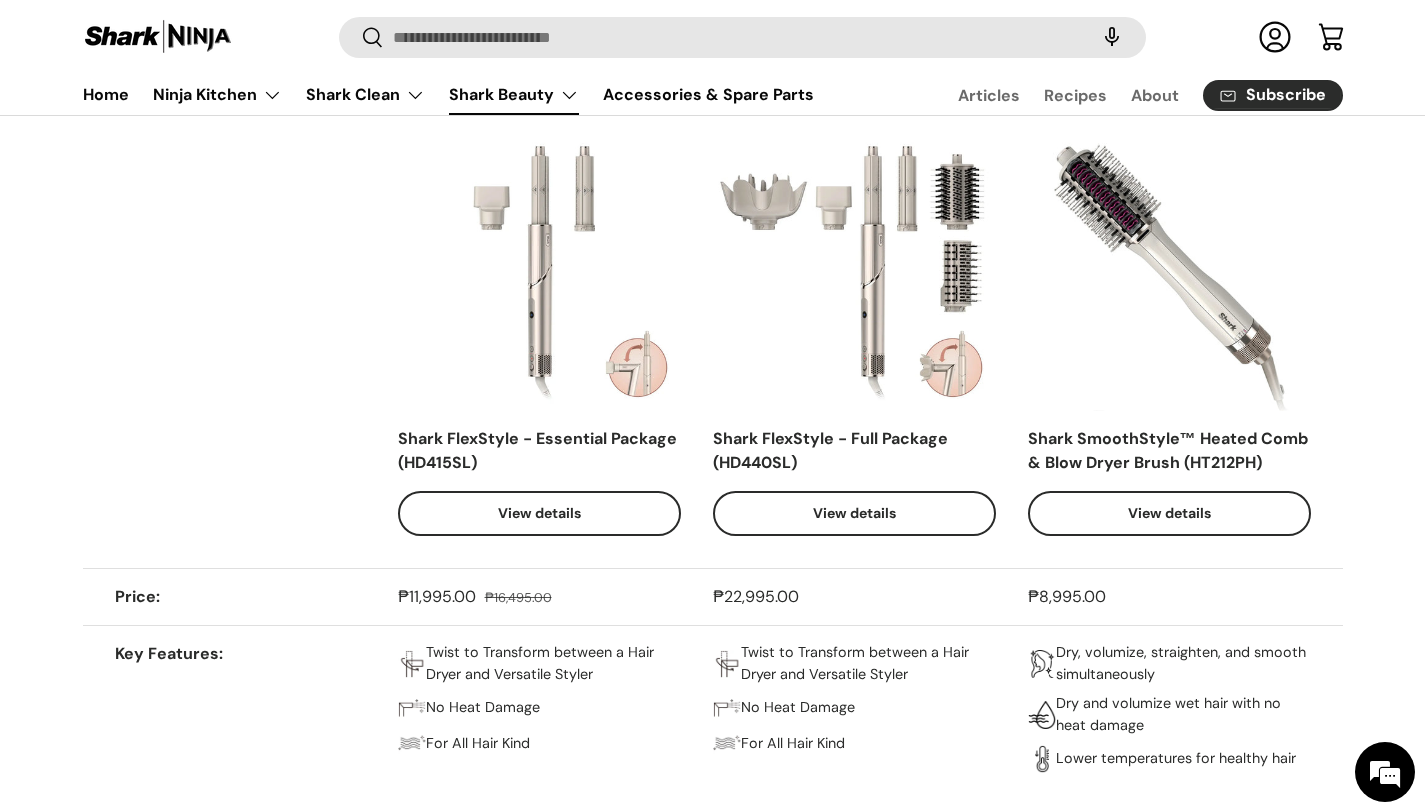 click on "View details" at bounding box center (854, 513) 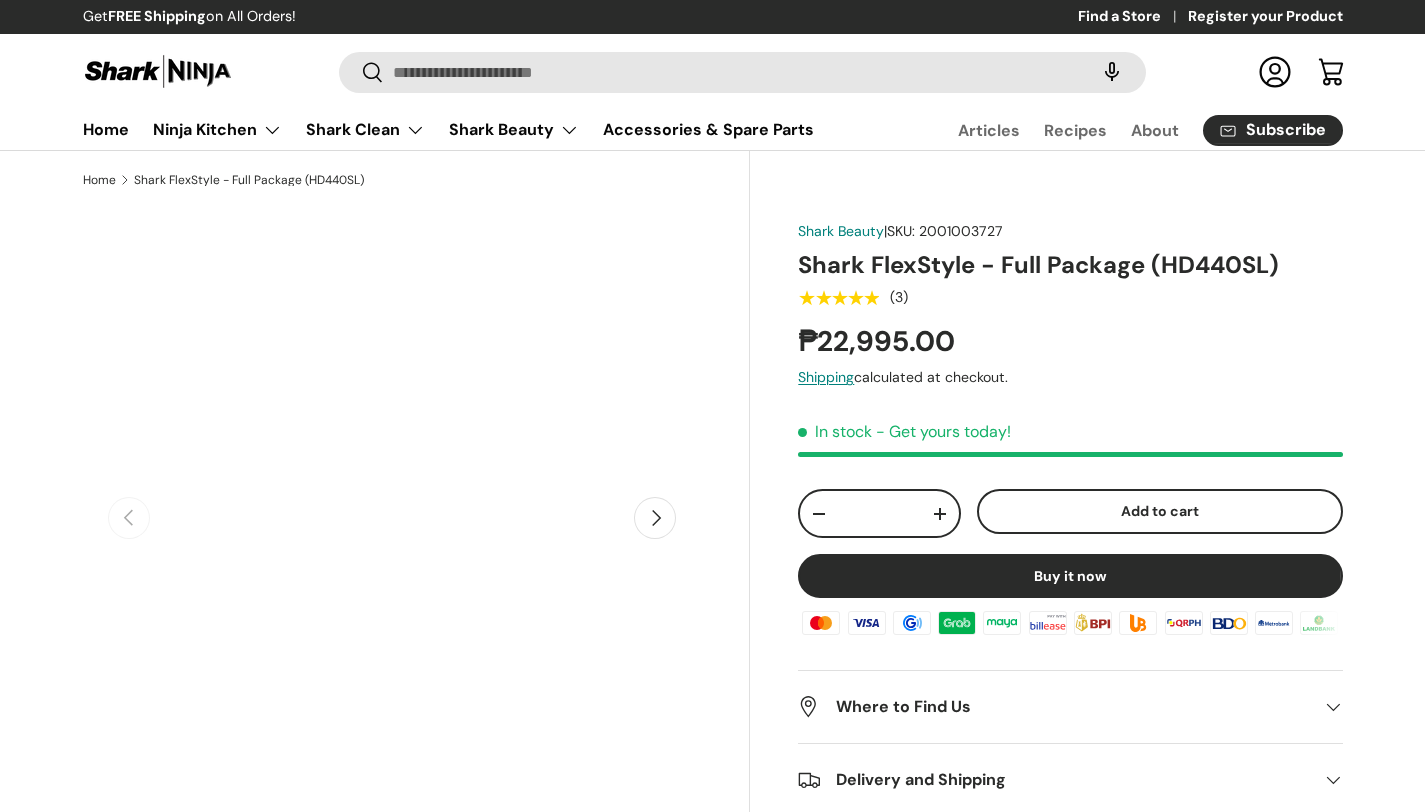 scroll, scrollTop: 0, scrollLeft: 0, axis: both 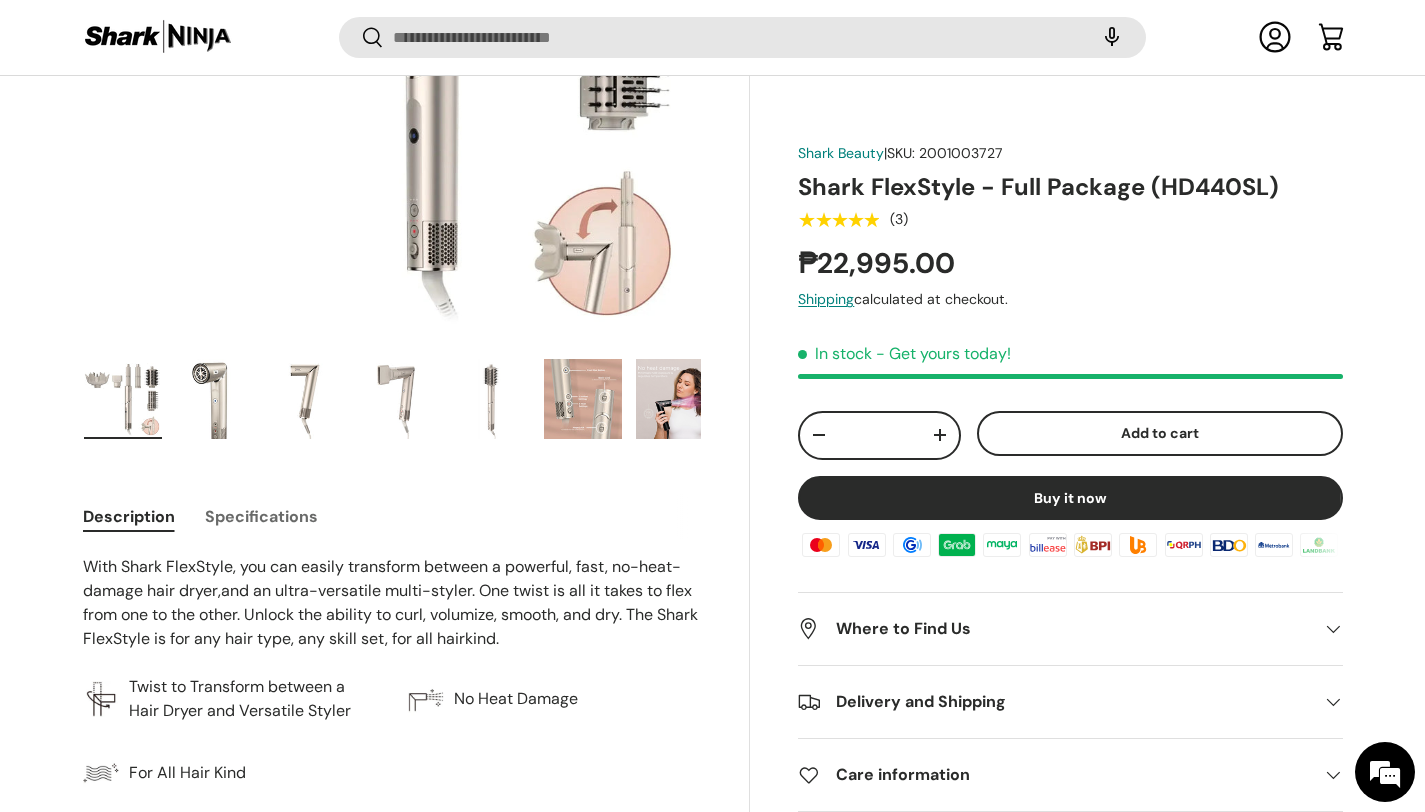 click on "Where to Find Us" at bounding box center [1054, 629] 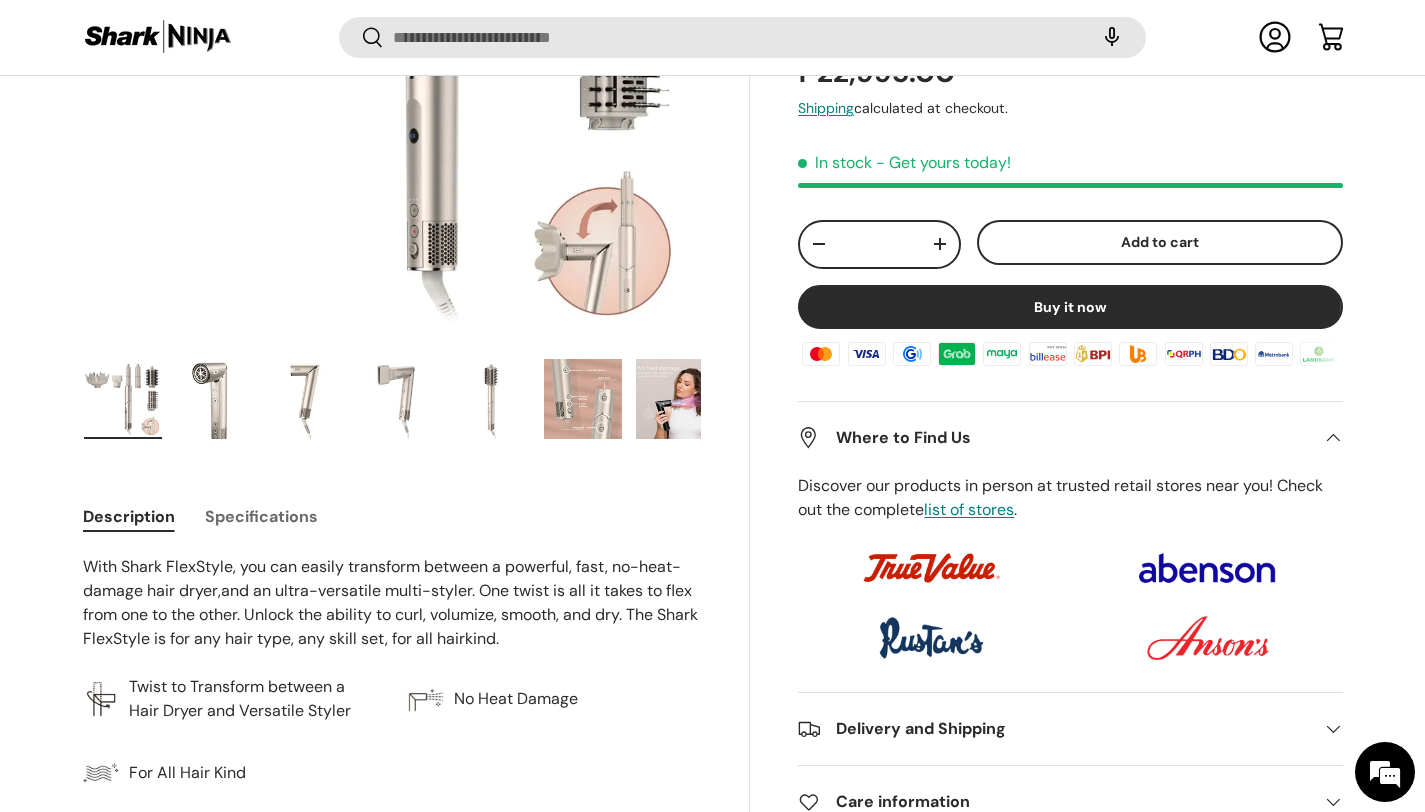 scroll, scrollTop: 0, scrollLeft: 0, axis: both 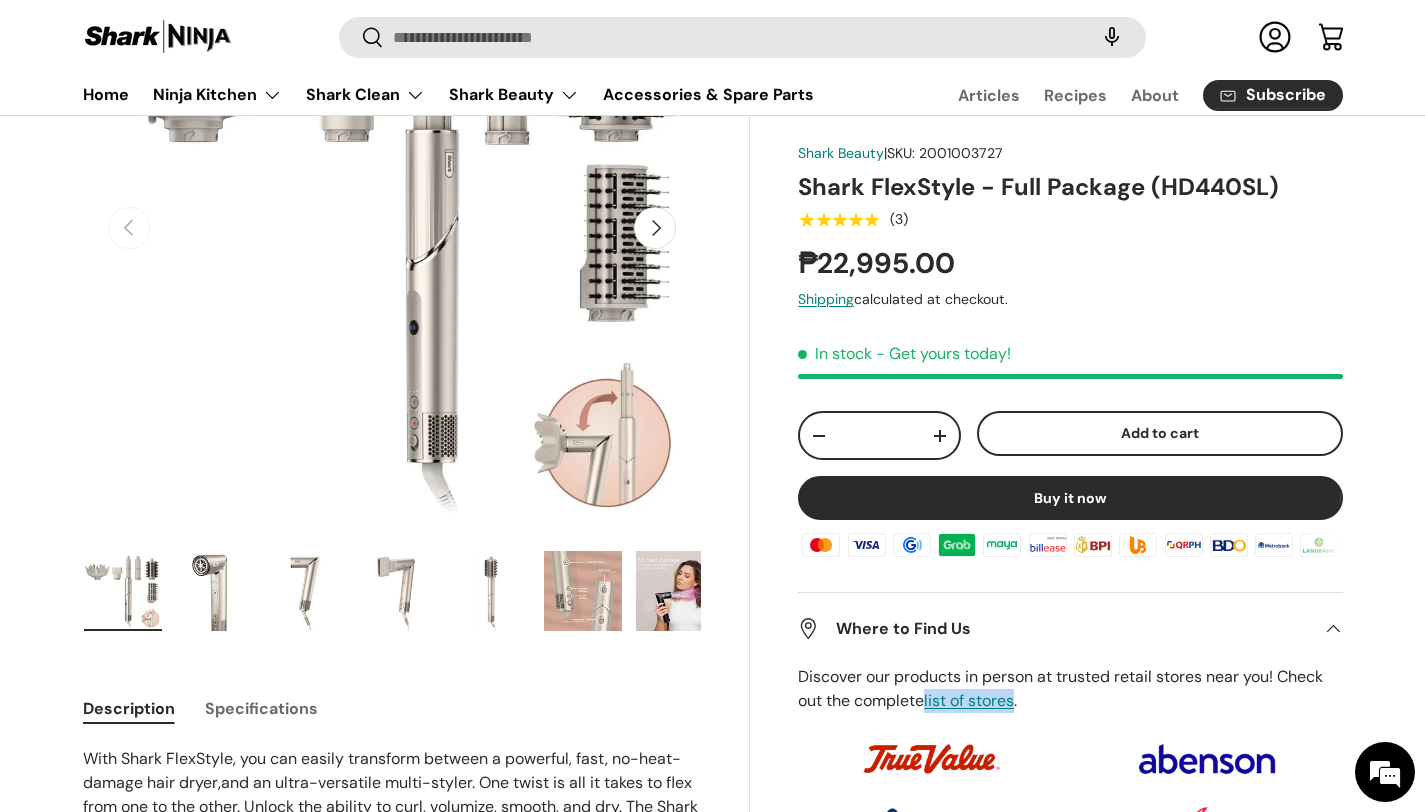 click at bounding box center [215, 591] 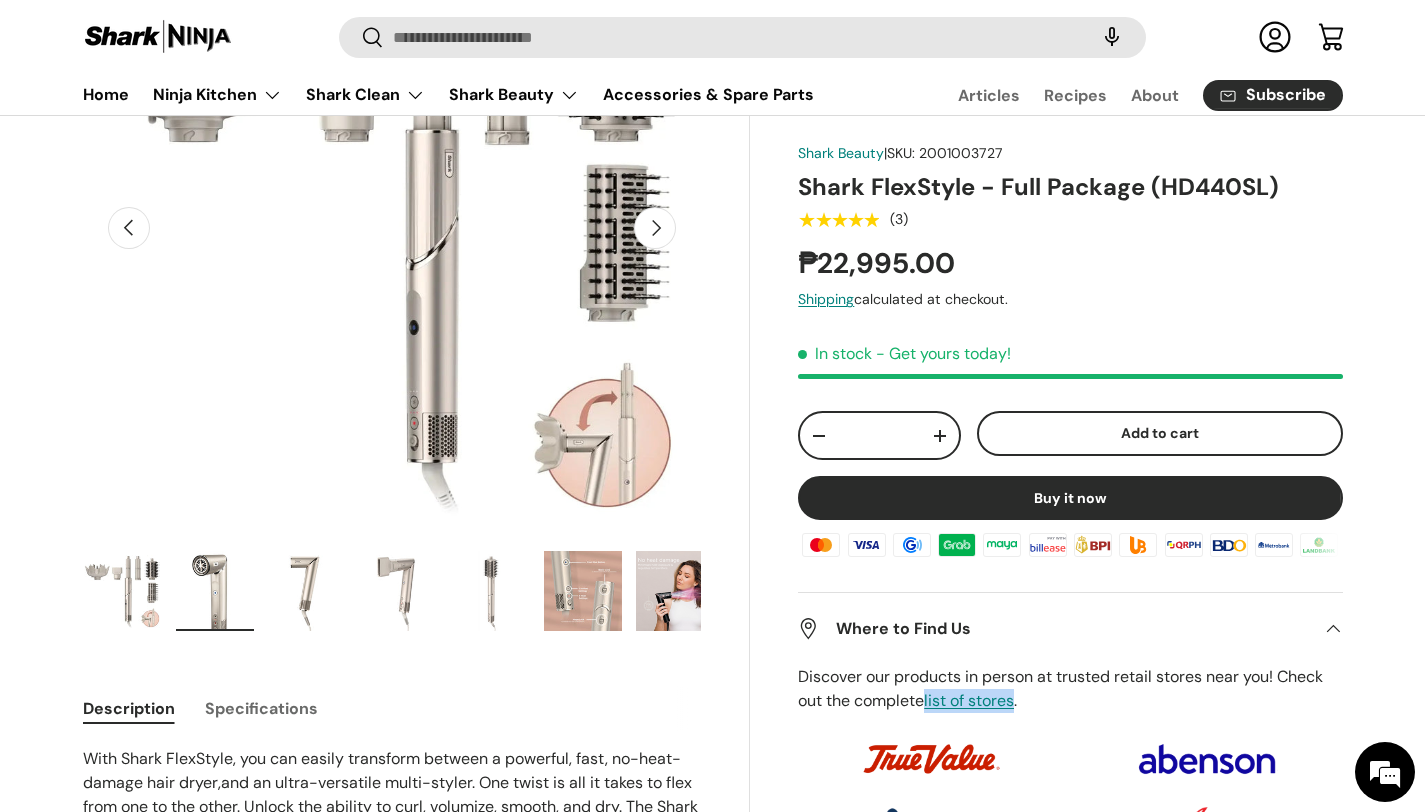 scroll, scrollTop: 0, scrollLeft: 629, axis: horizontal 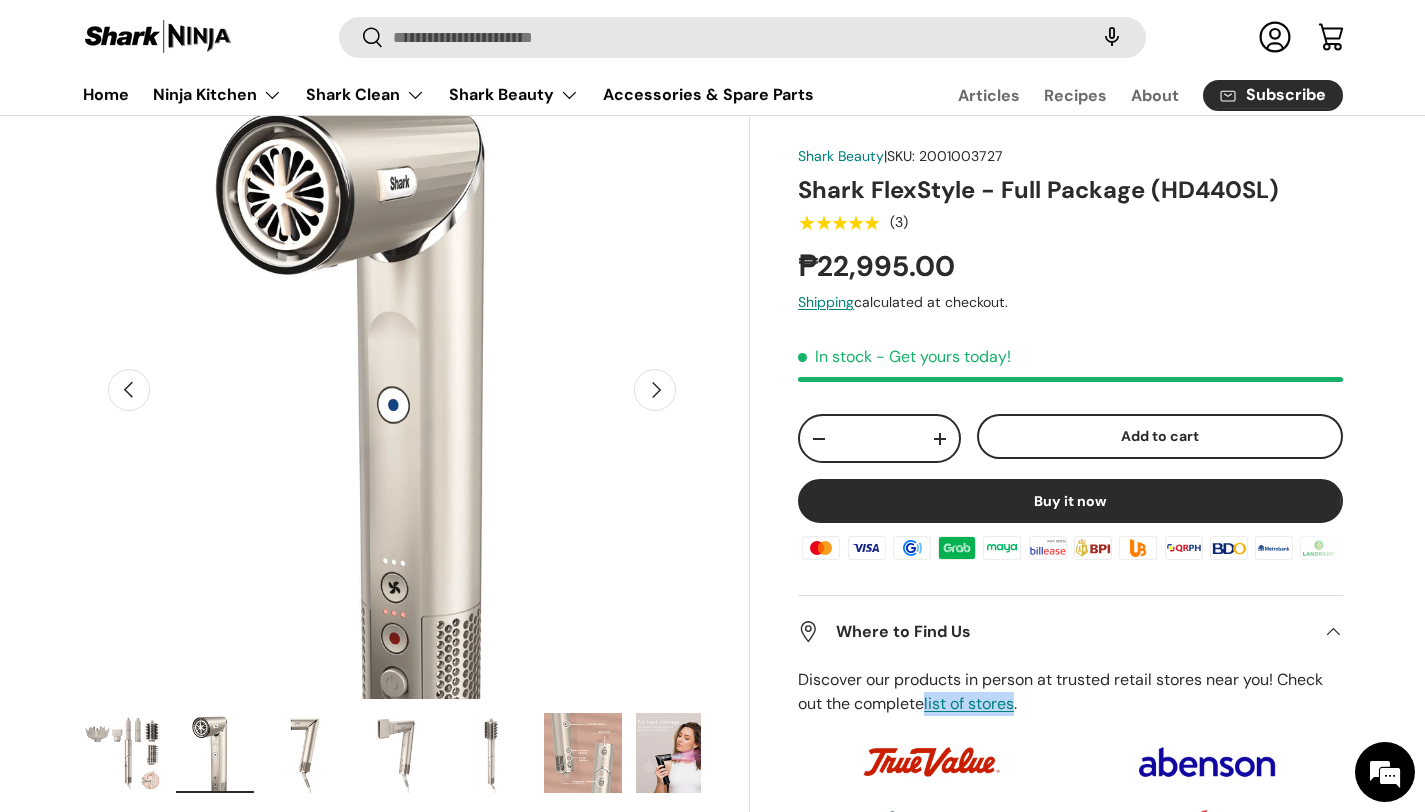 click at bounding box center [307, 753] 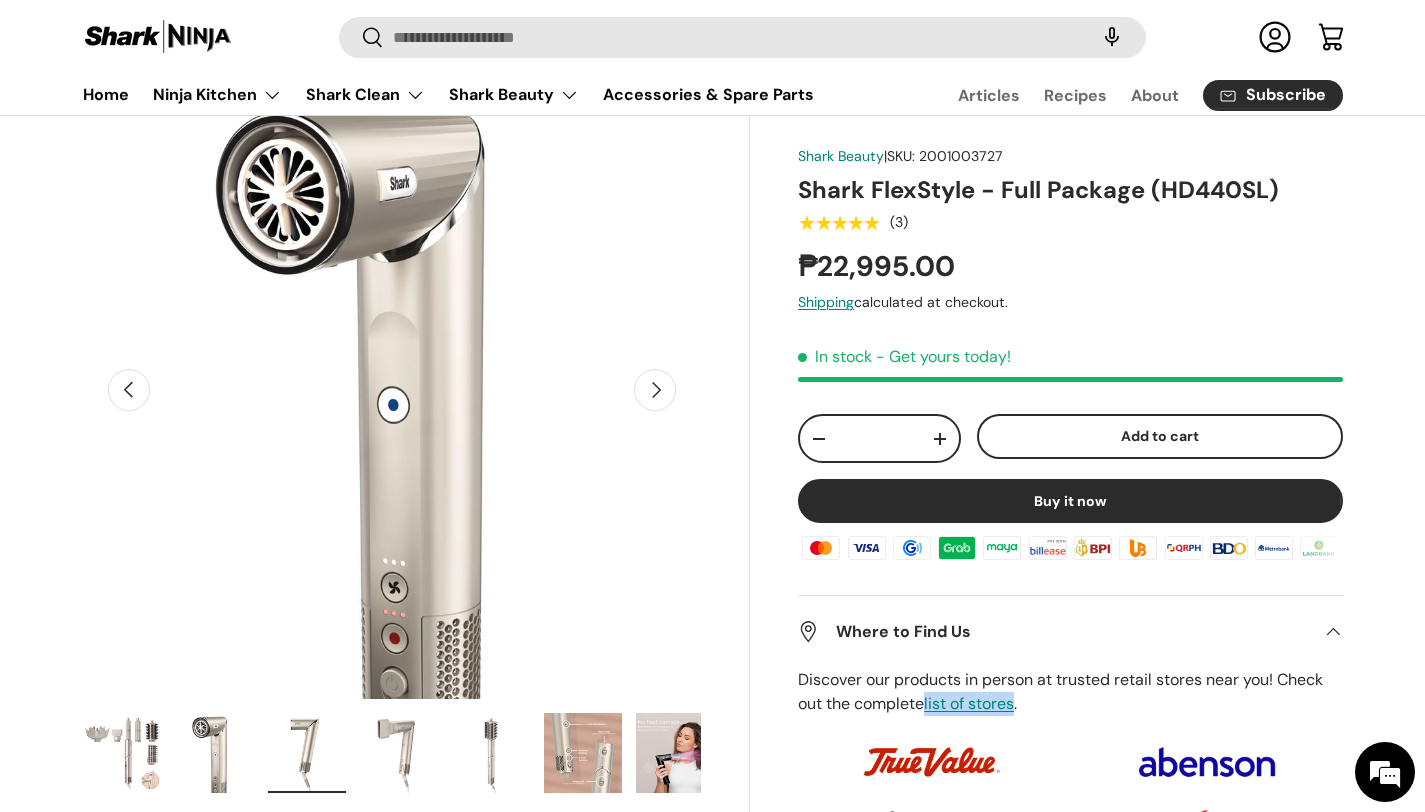 scroll, scrollTop: 0, scrollLeft: 1257, axis: horizontal 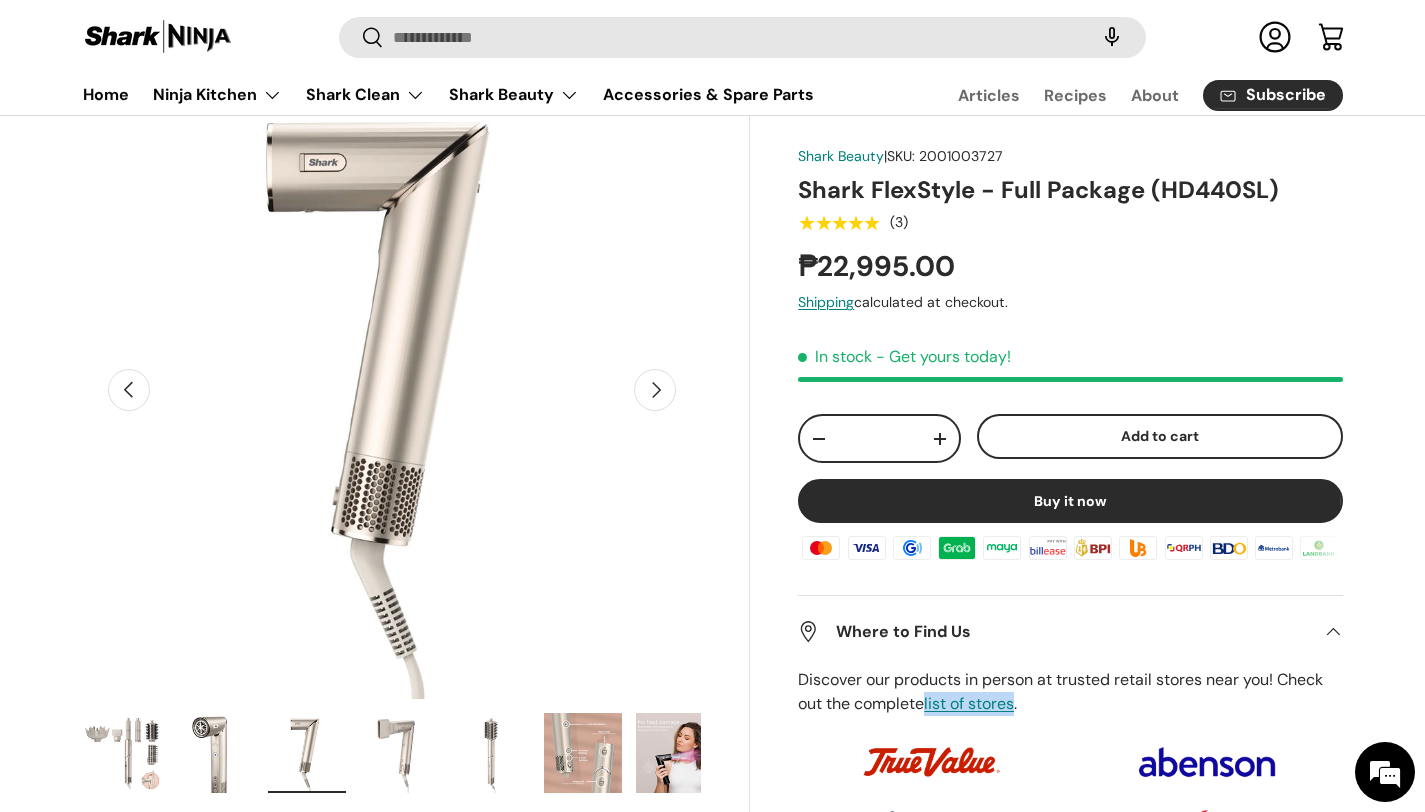 click at bounding box center [399, 753] 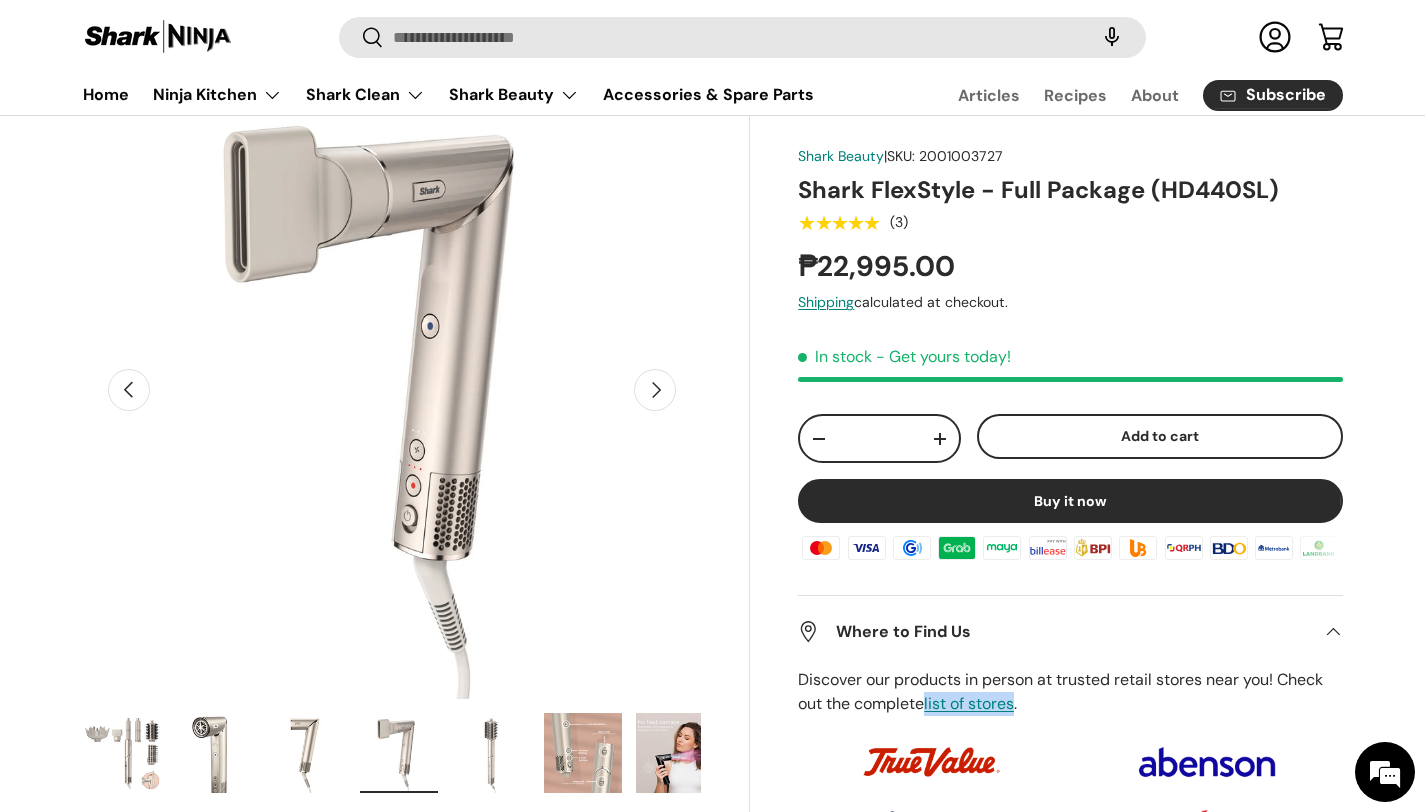 click at bounding box center [491, 753] 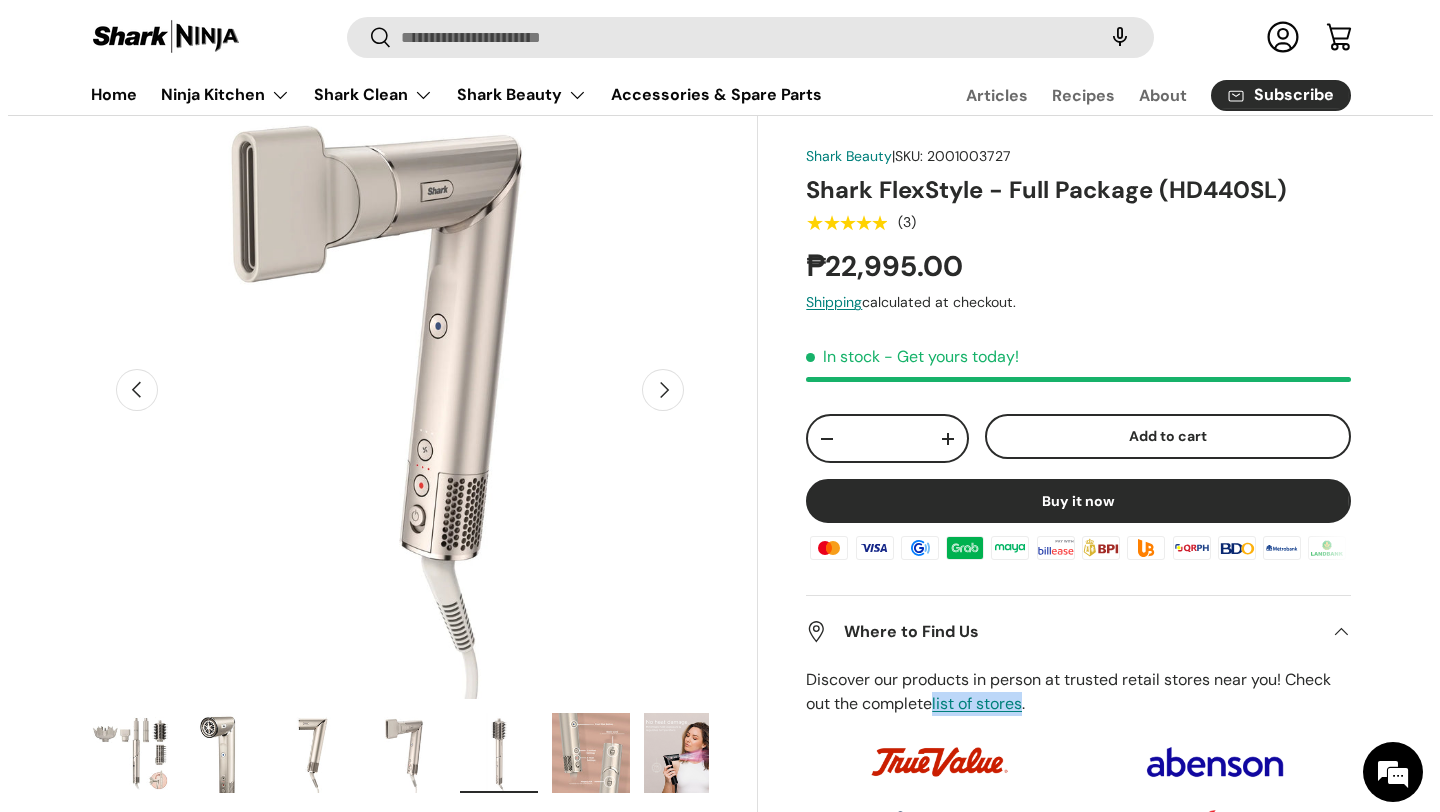 scroll, scrollTop: 0, scrollLeft: 2515, axis: horizontal 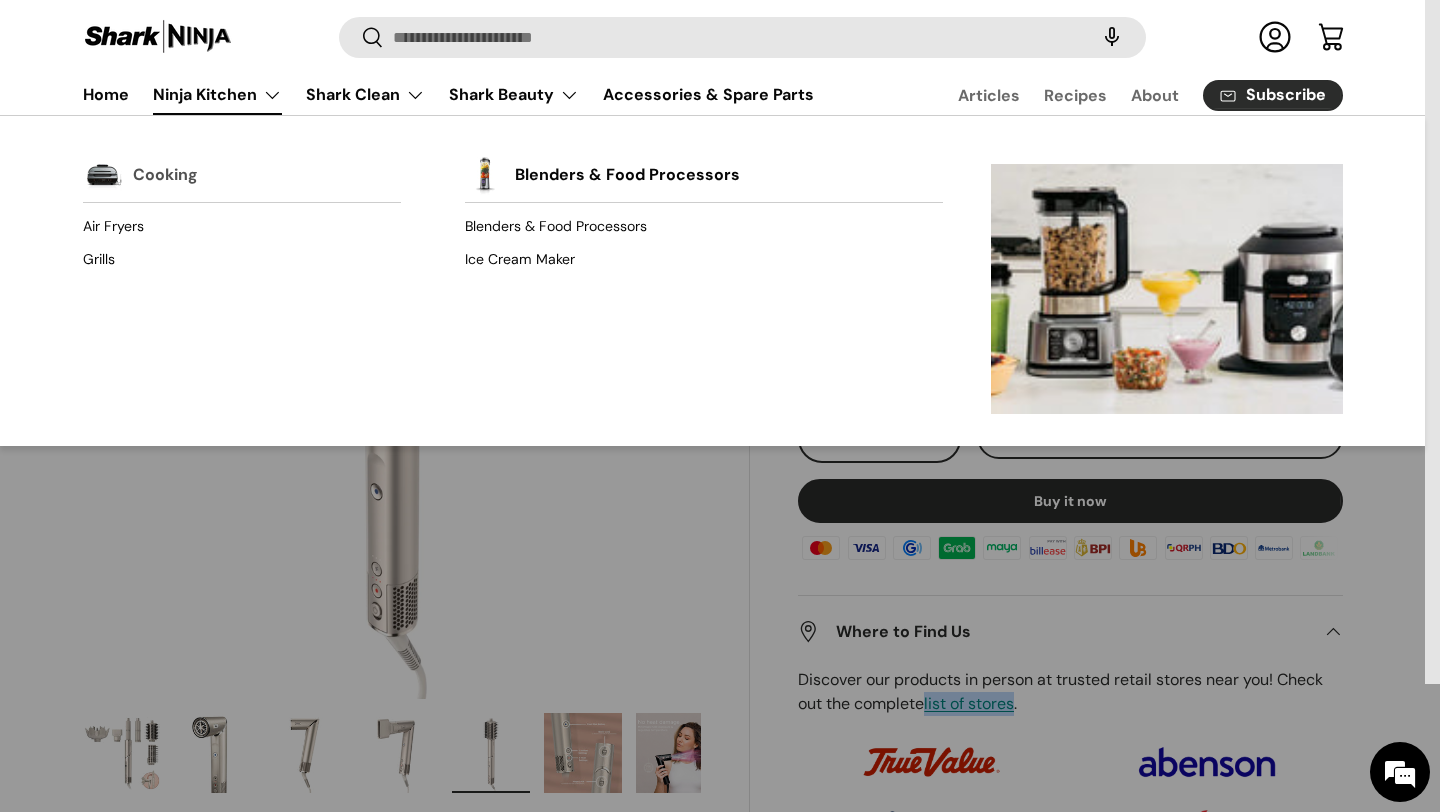 click at bounding box center [103, 175] 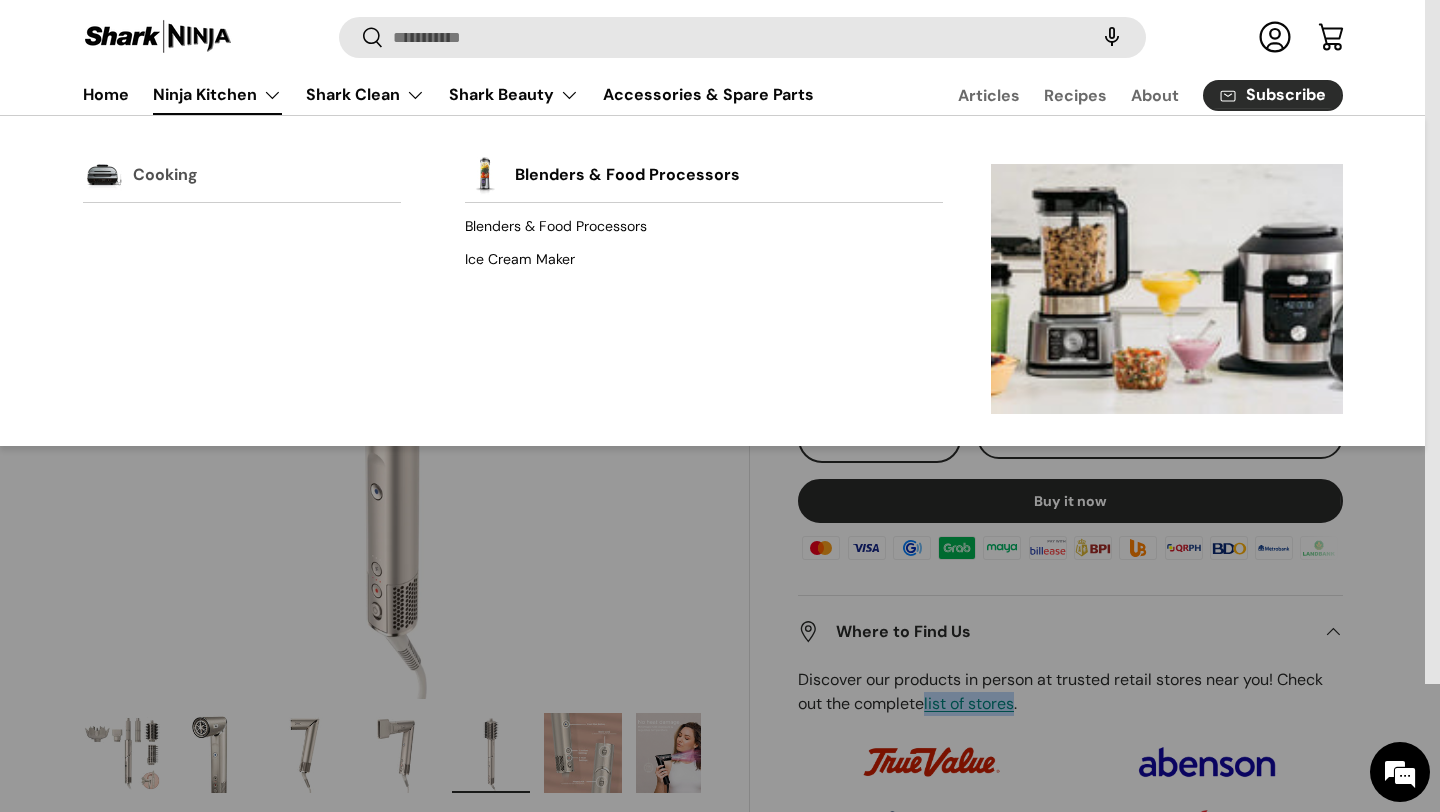 click on "Cooking" at bounding box center (165, 175) 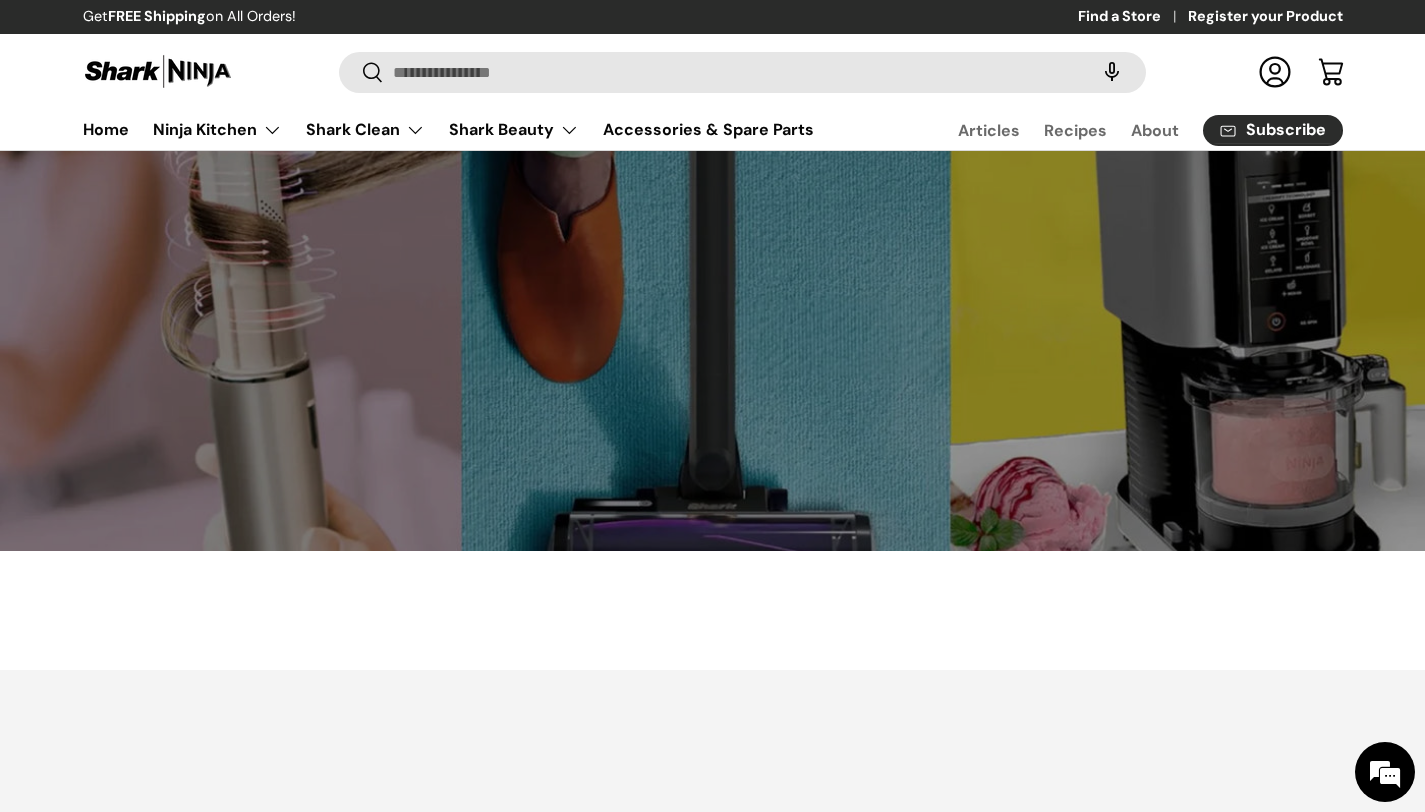 scroll, scrollTop: 0, scrollLeft: 0, axis: both 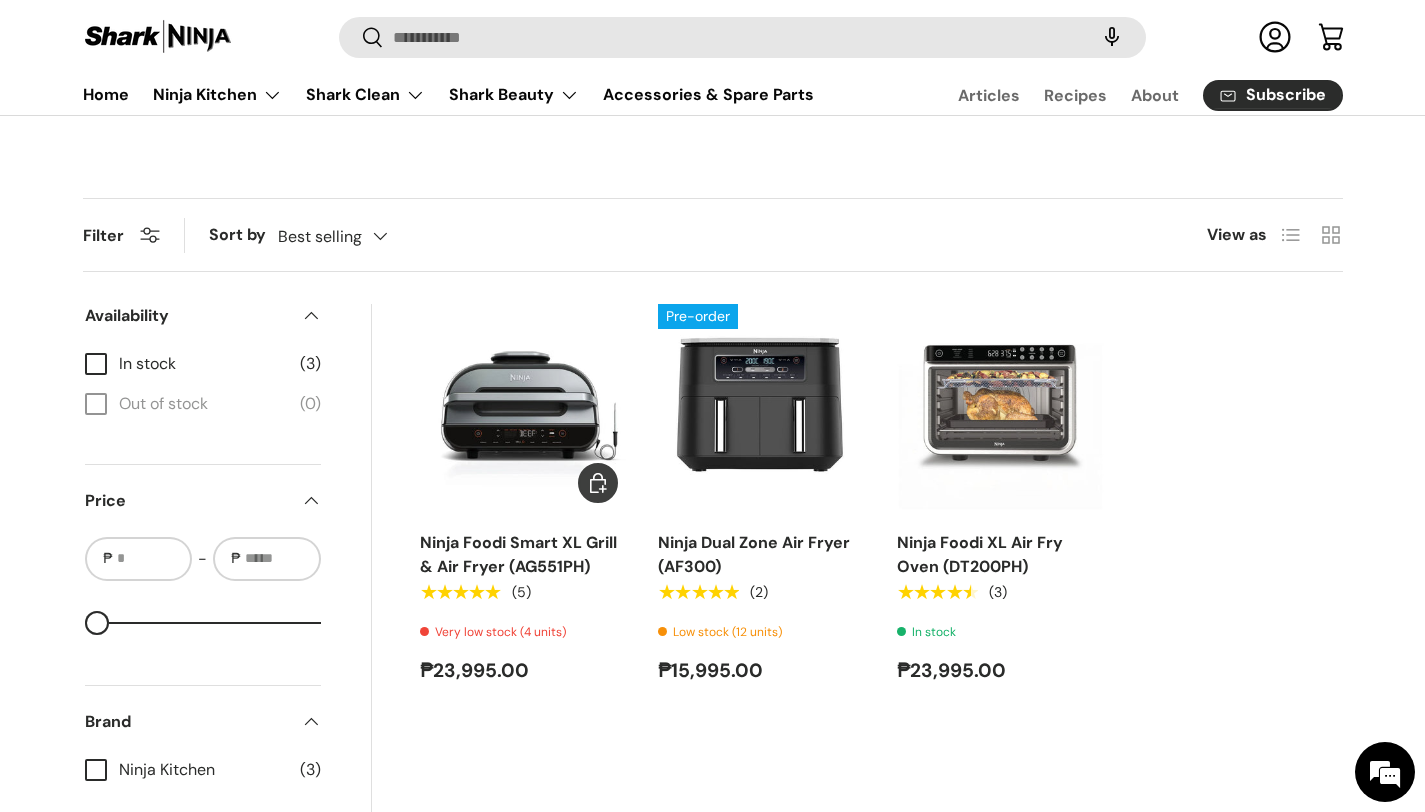 click on "Ninja Foodi Smart XL Grill & Air Fryer (AG551PH)" at bounding box center (518, 554) 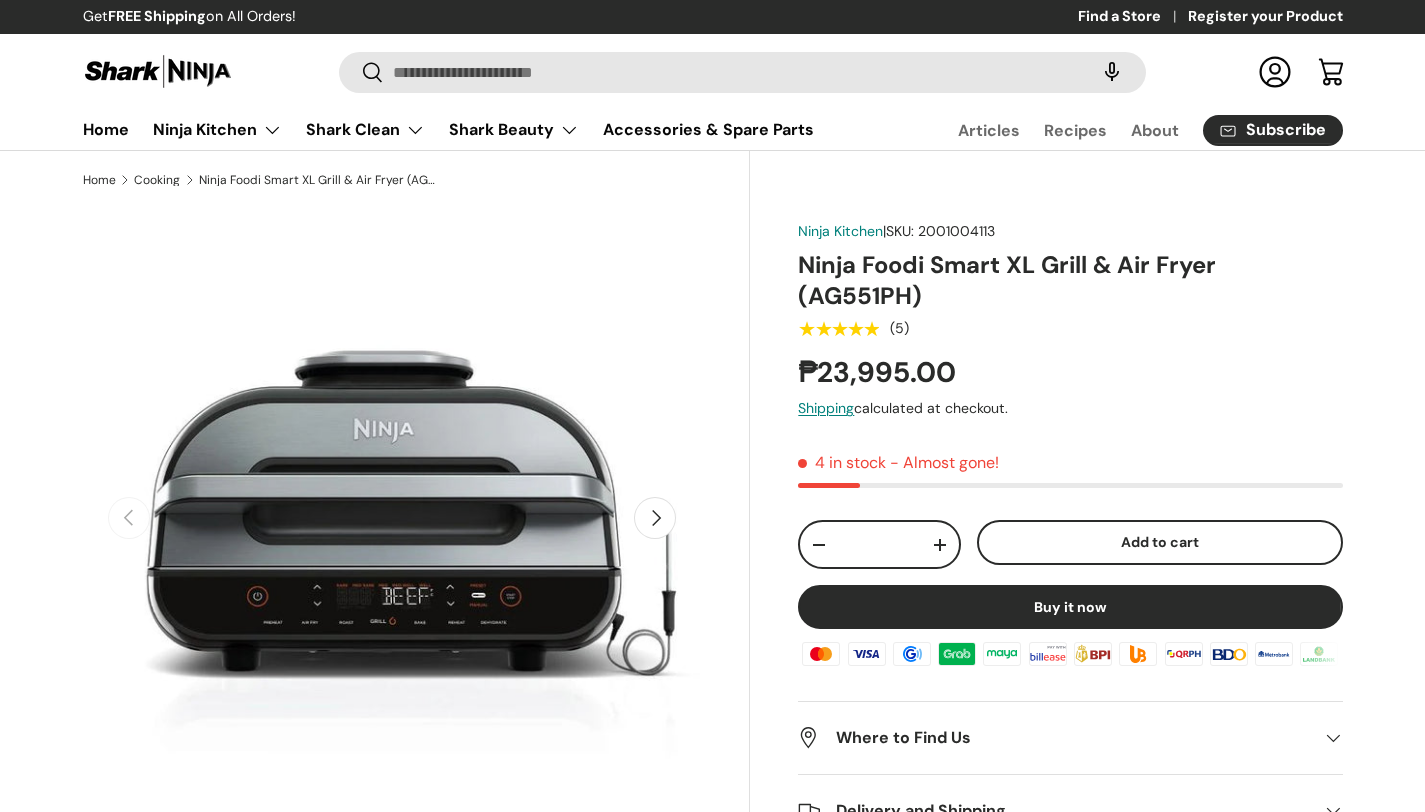 scroll, scrollTop: 0, scrollLeft: 0, axis: both 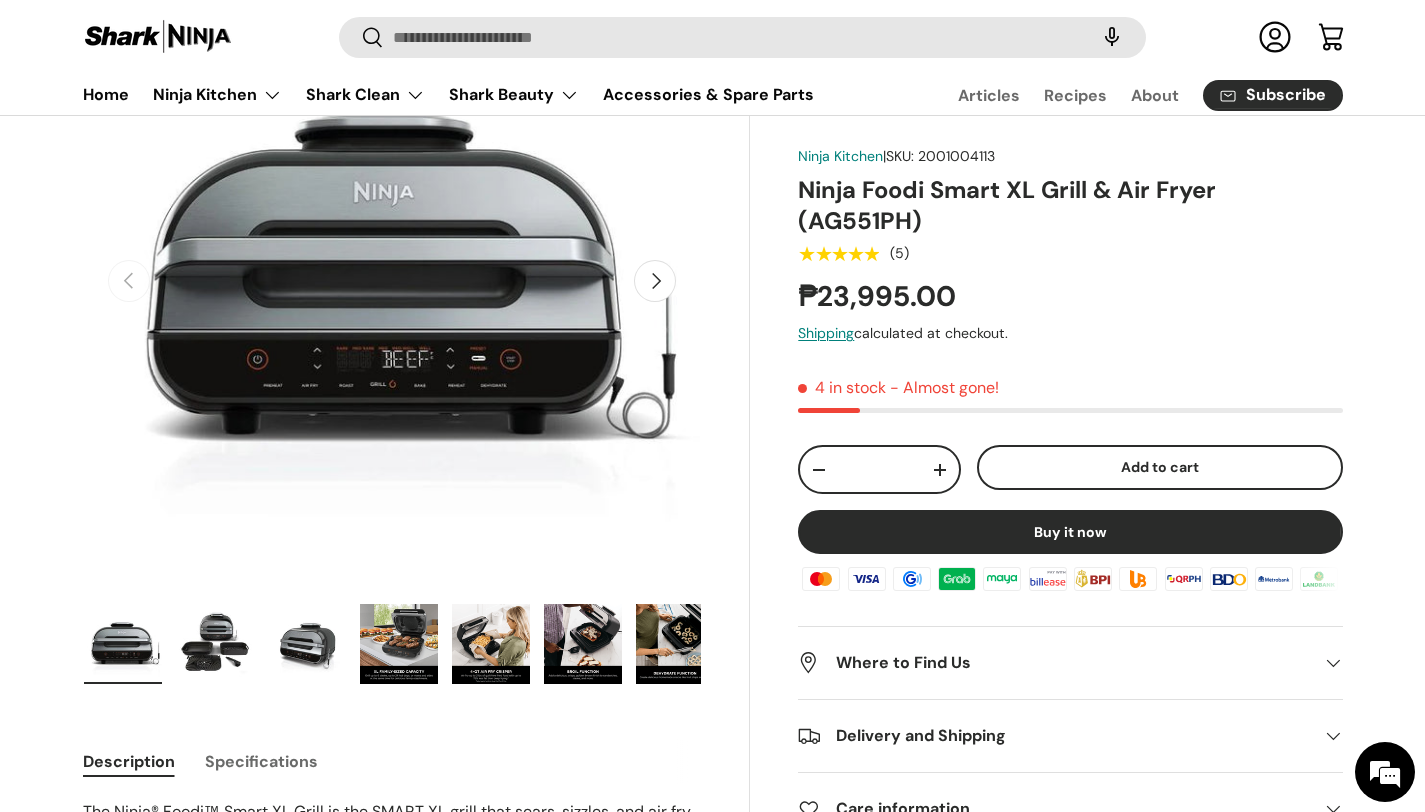 click on "Next" at bounding box center [655, 281] 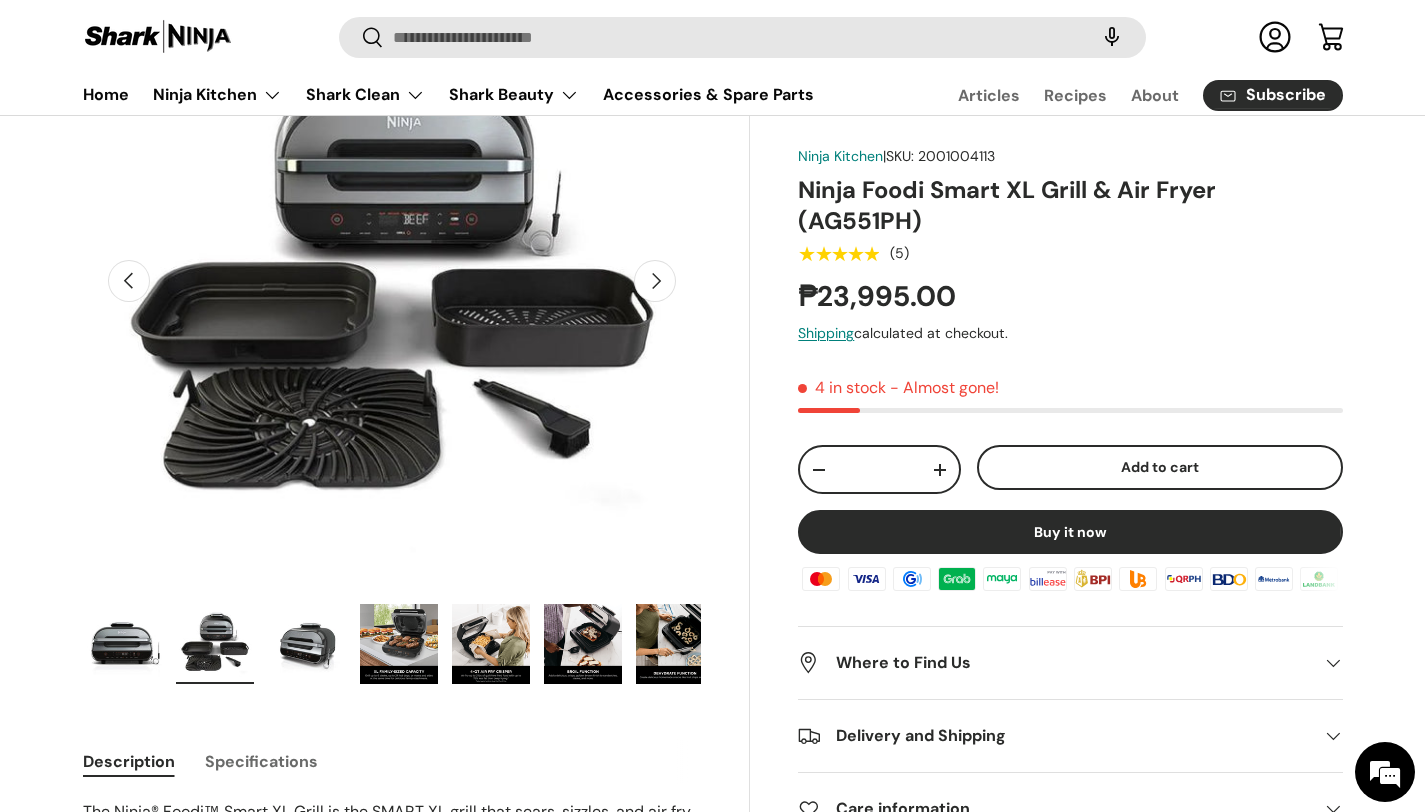 scroll, scrollTop: 0, scrollLeft: 629, axis: horizontal 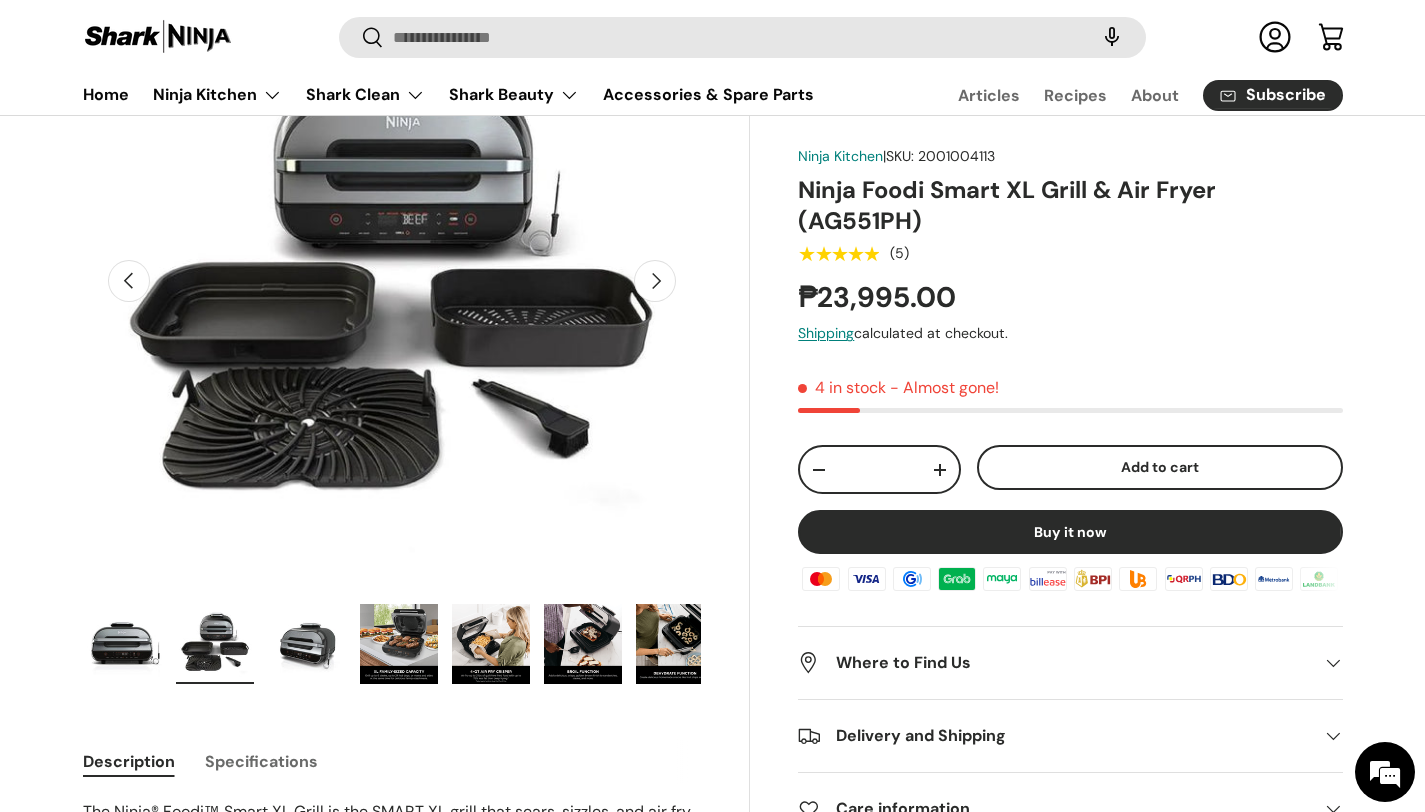 click on "Next" at bounding box center (655, 281) 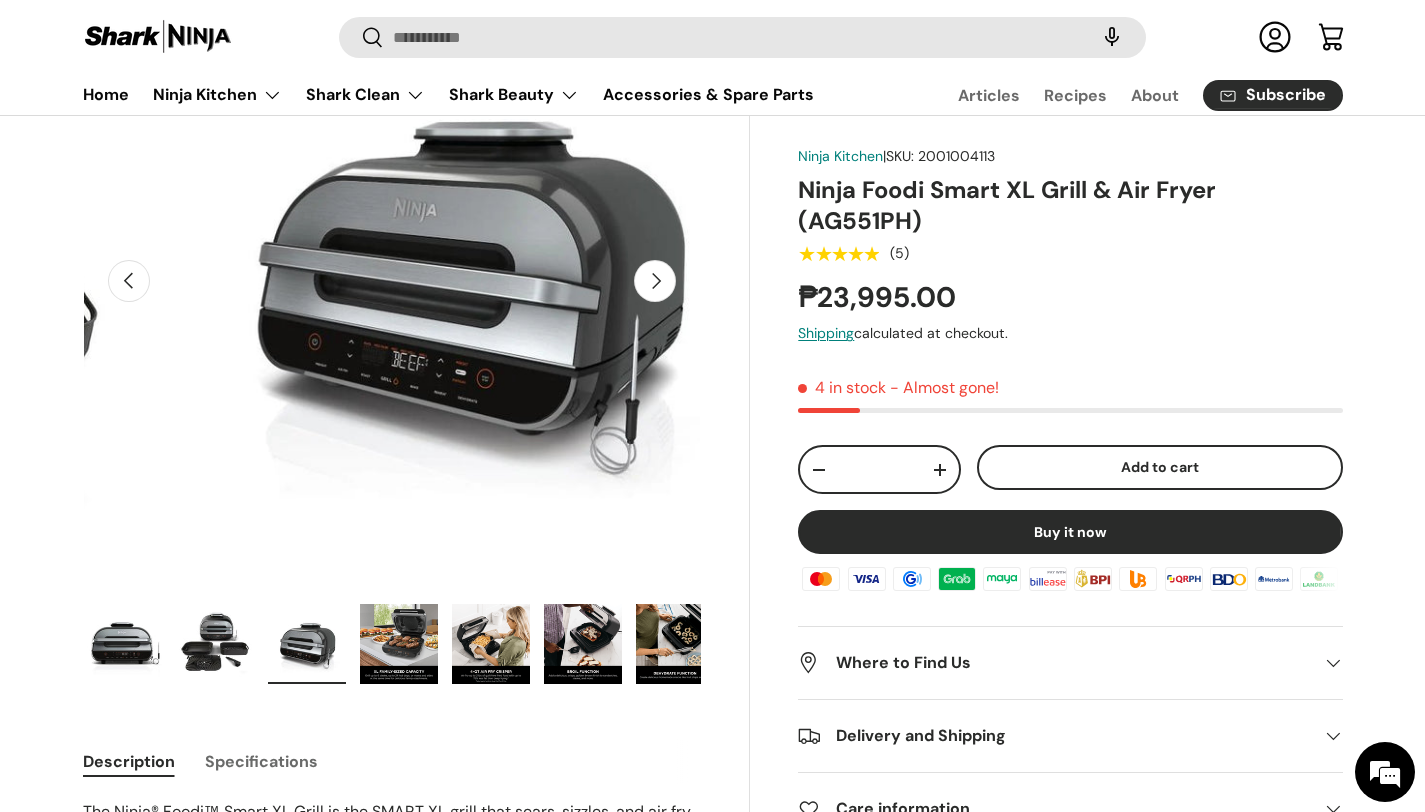 scroll, scrollTop: 0, scrollLeft: 1257, axis: horizontal 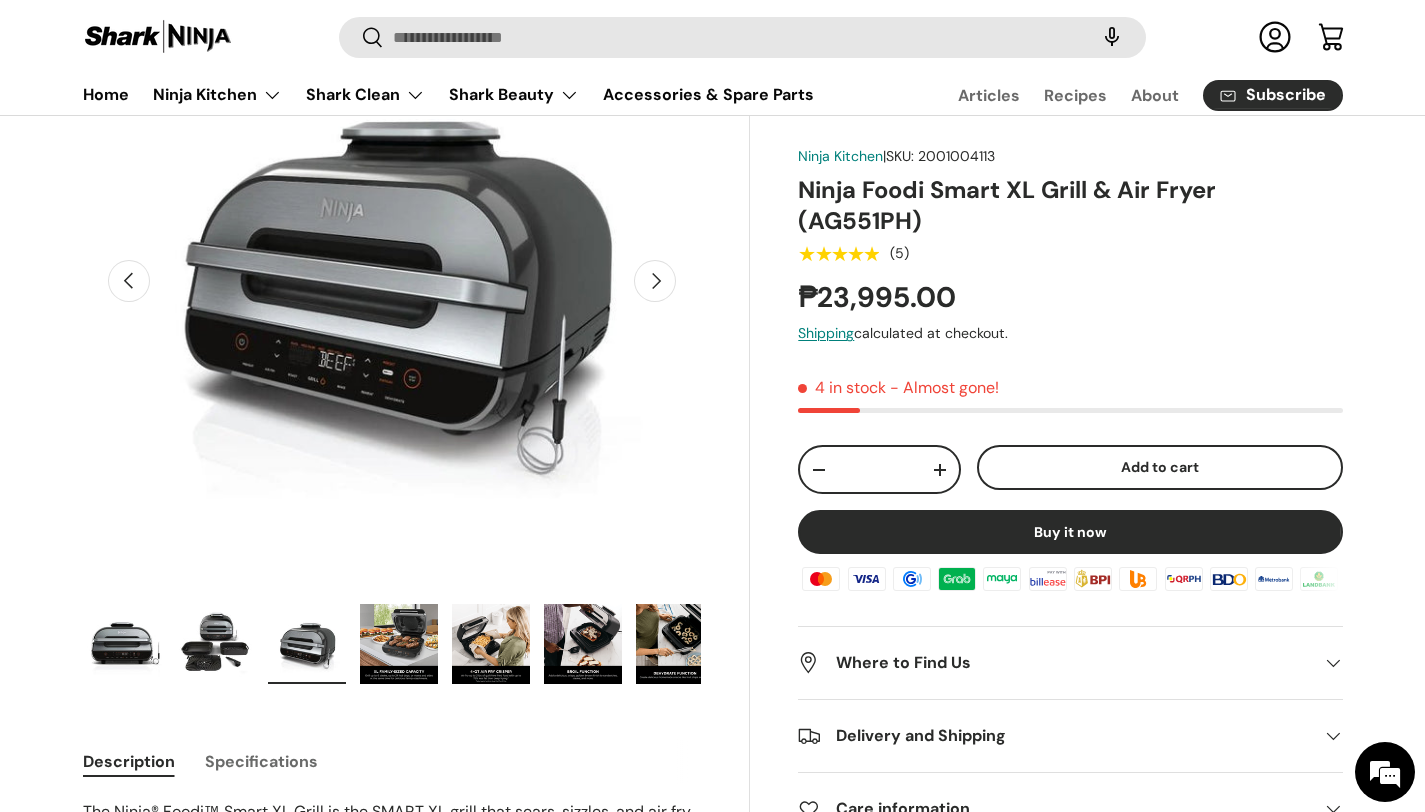 click on "Next" at bounding box center (655, 281) 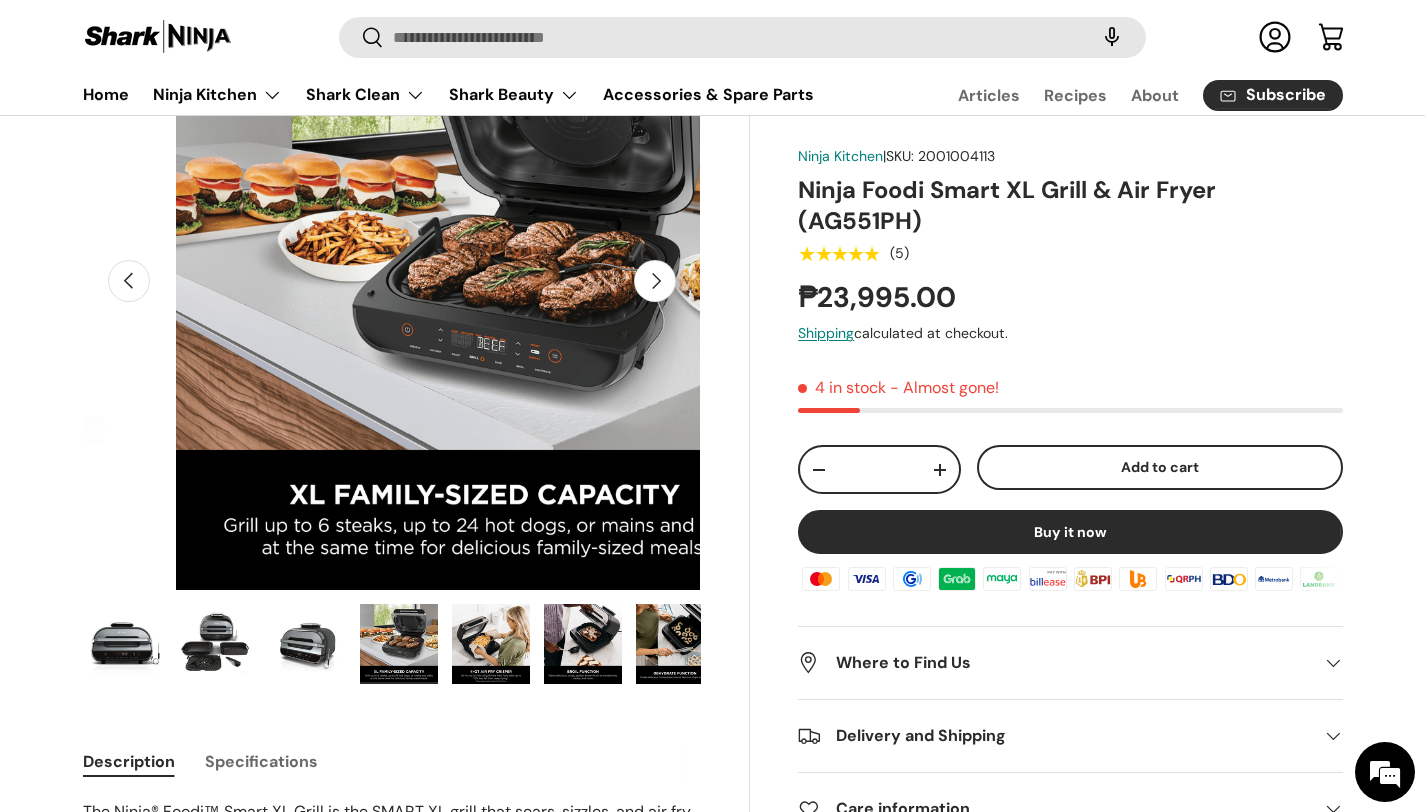 scroll, scrollTop: 0, scrollLeft: 1886, axis: horizontal 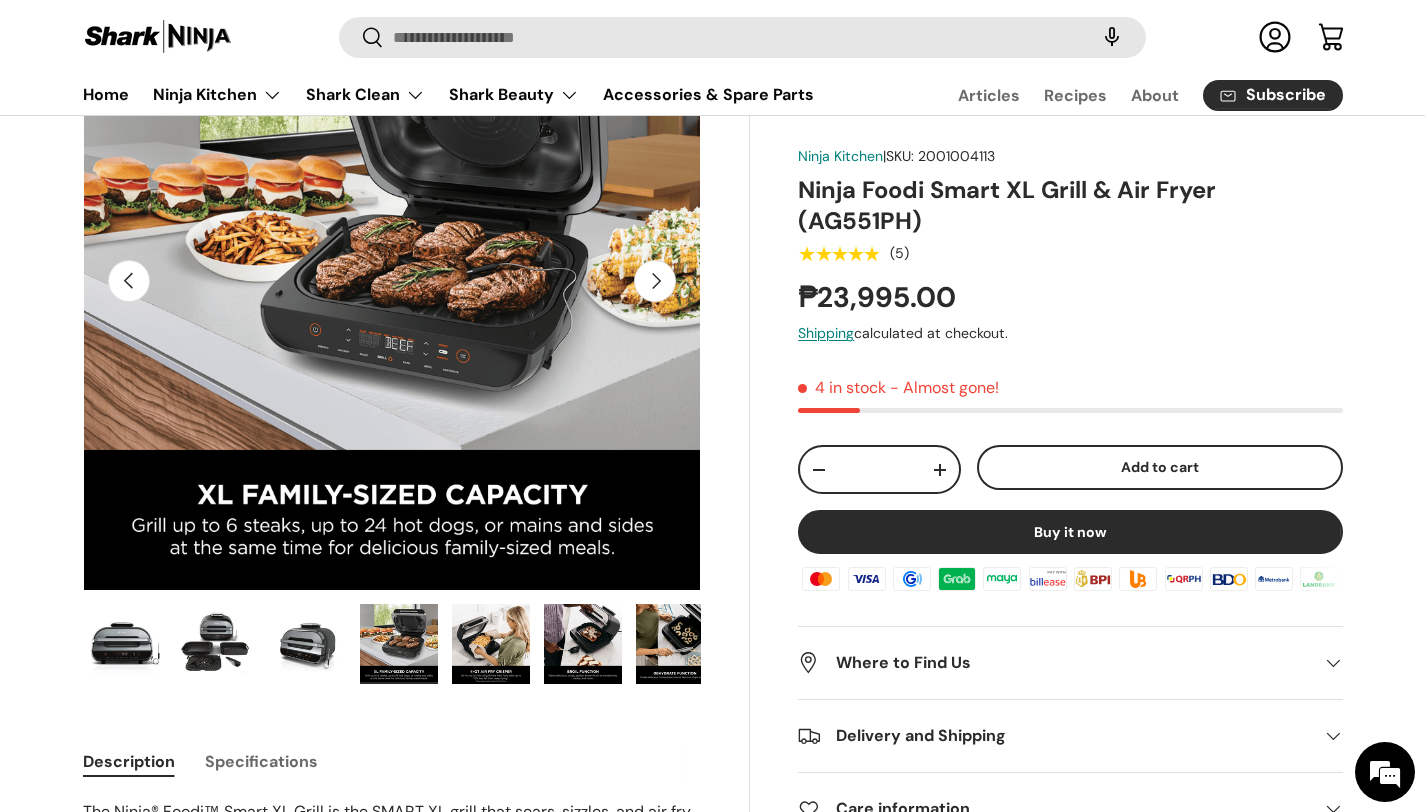 click on "Next" at bounding box center (655, 281) 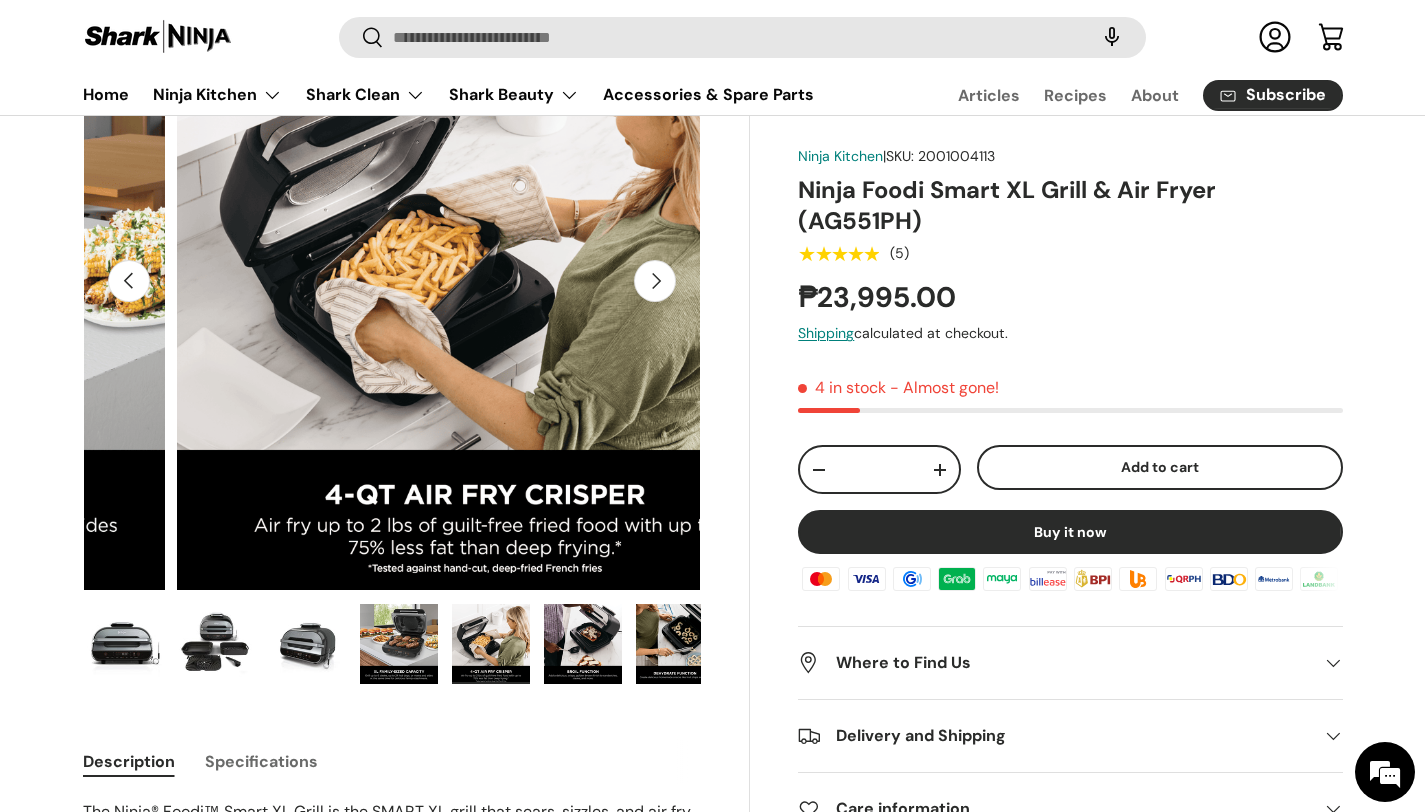 scroll, scrollTop: 0, scrollLeft: 2515, axis: horizontal 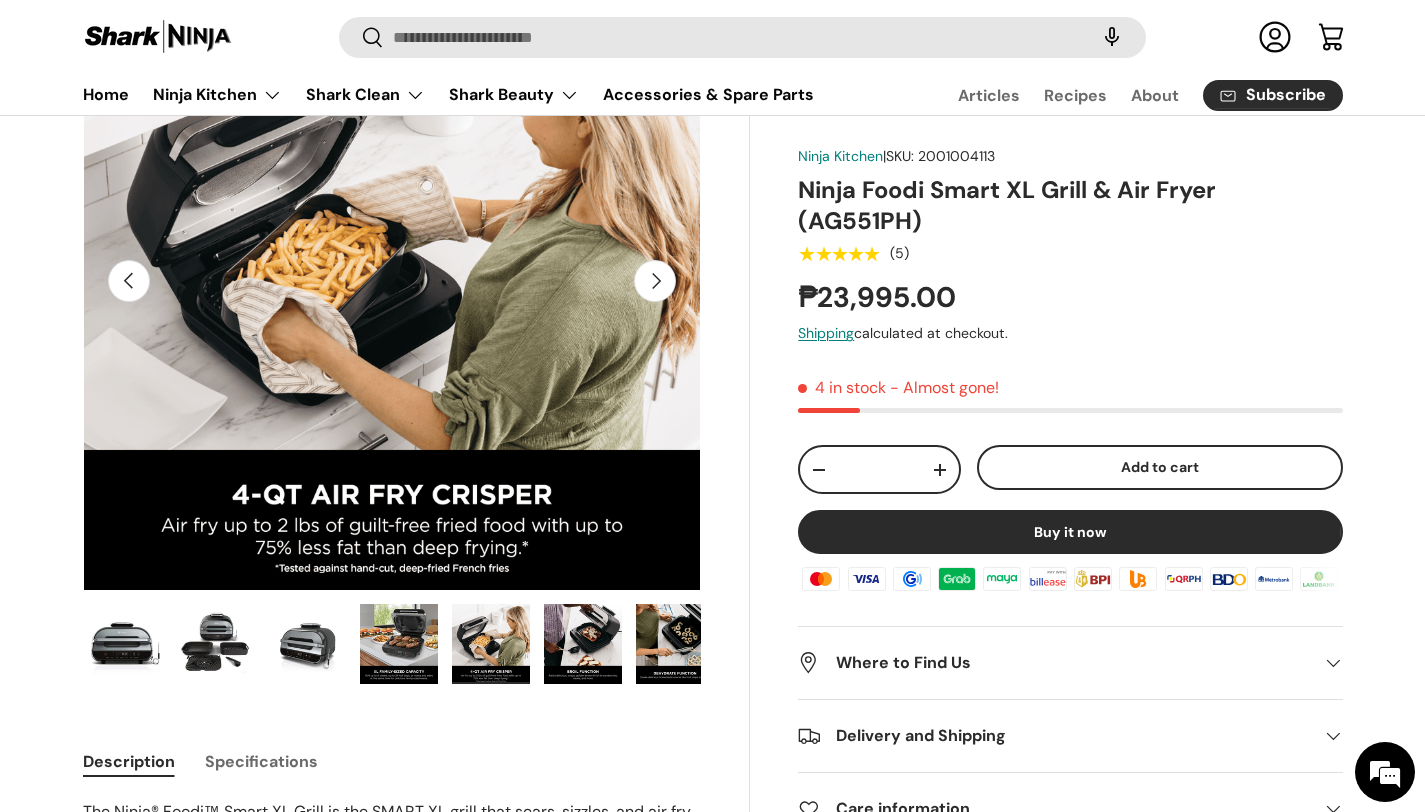 click on "Next" at bounding box center (655, 281) 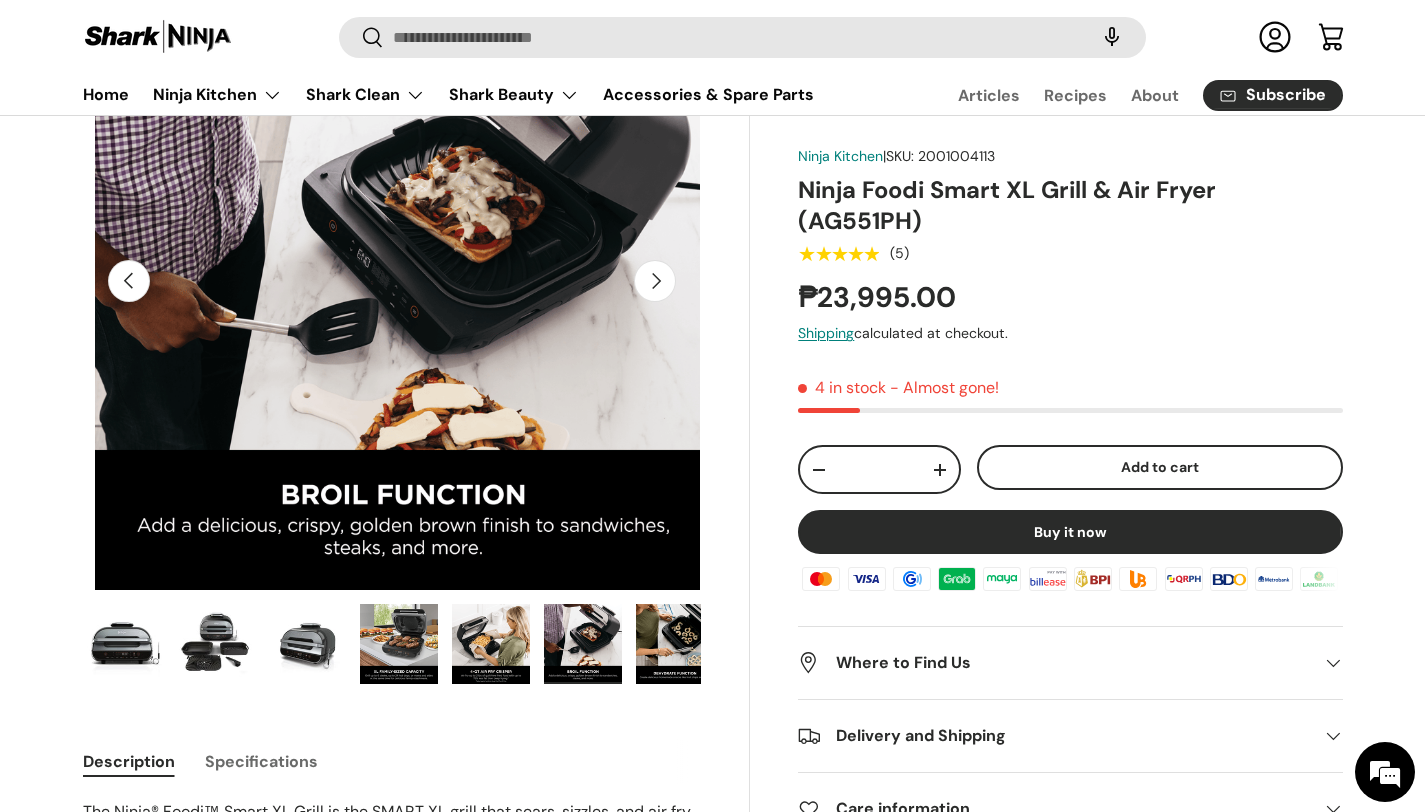 scroll, scrollTop: 0, scrollLeft: 3144, axis: horizontal 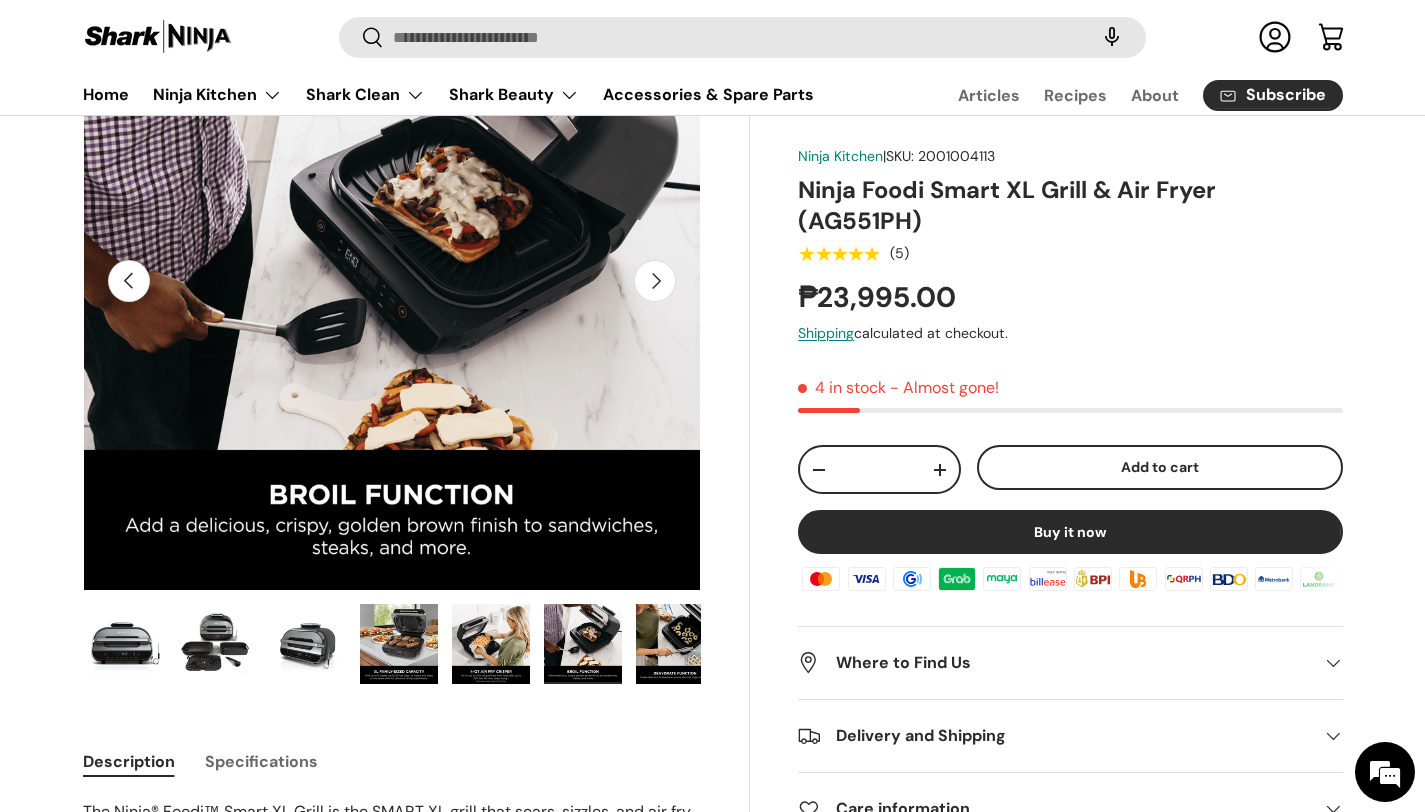 click on "Next" at bounding box center (655, 281) 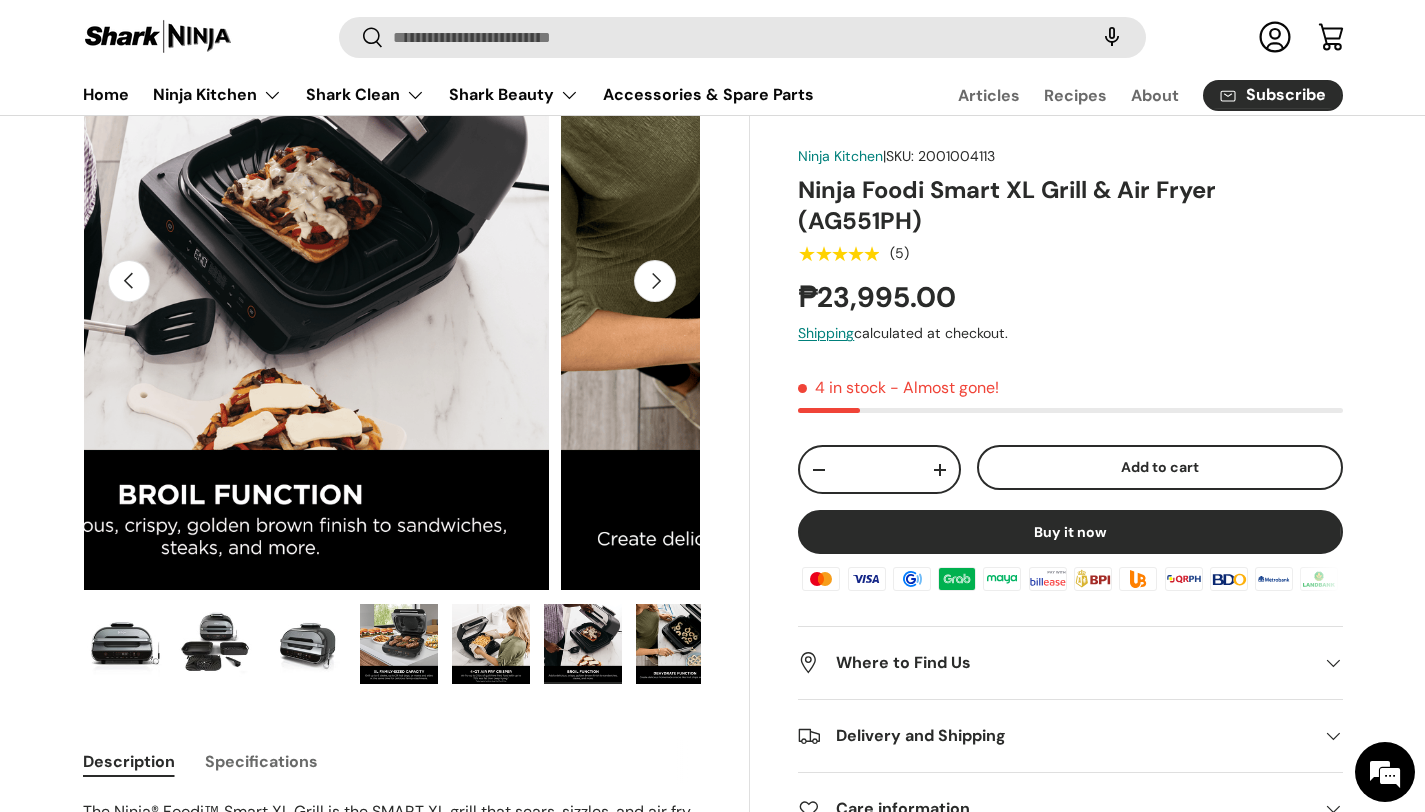 scroll, scrollTop: 0, scrollLeft: 3496, axis: horizontal 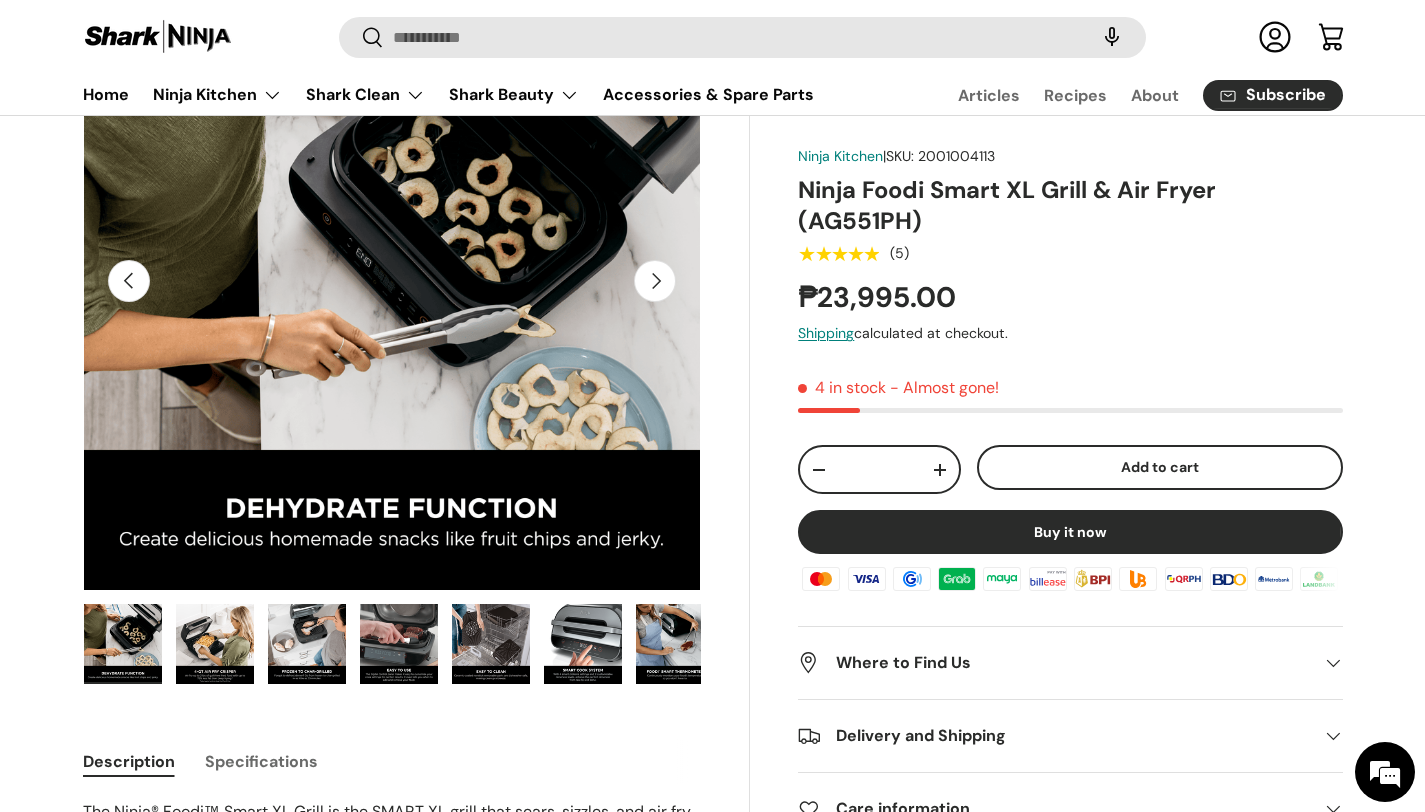 click on "Next" at bounding box center [655, 281] 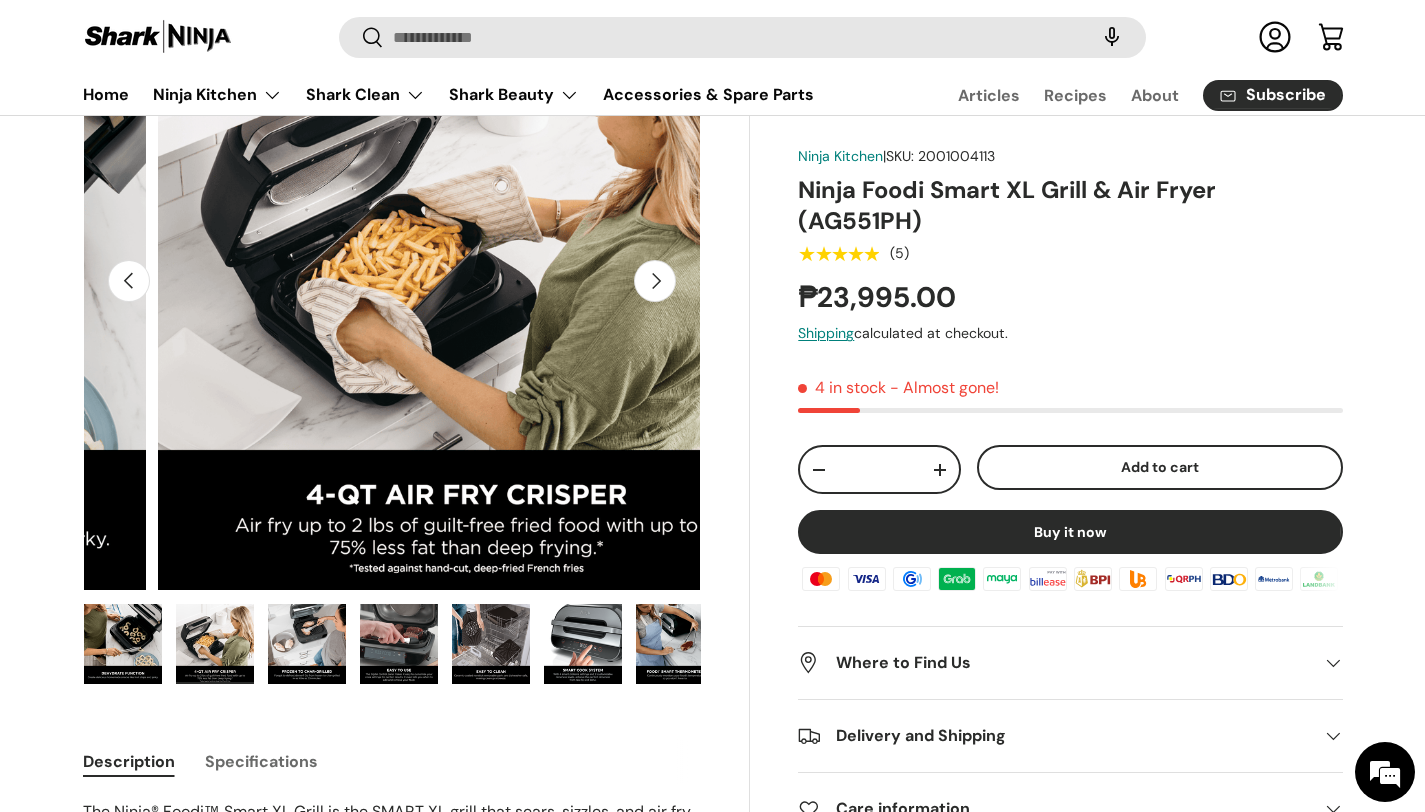 scroll, scrollTop: 0, scrollLeft: 4401, axis: horizontal 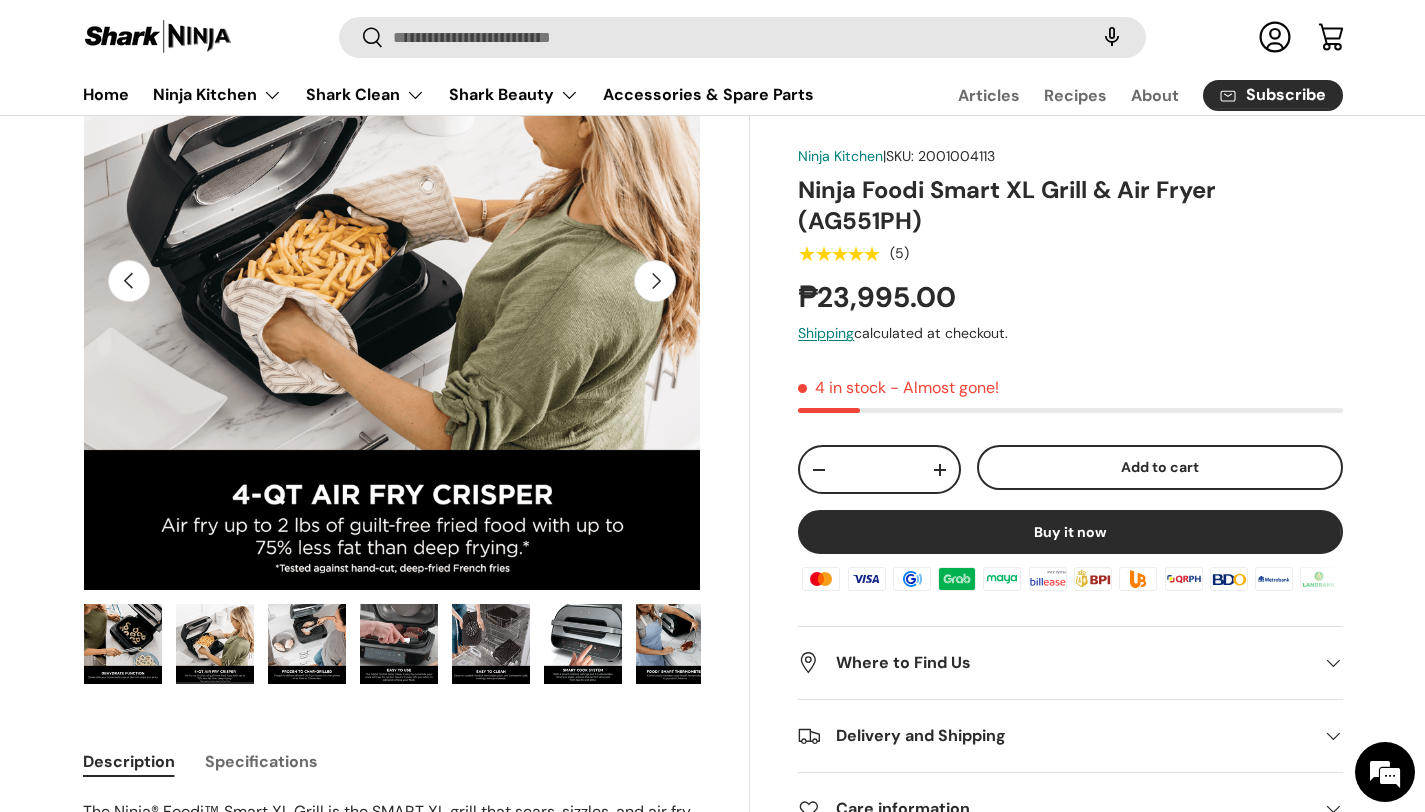 click on "Next" at bounding box center (655, 281) 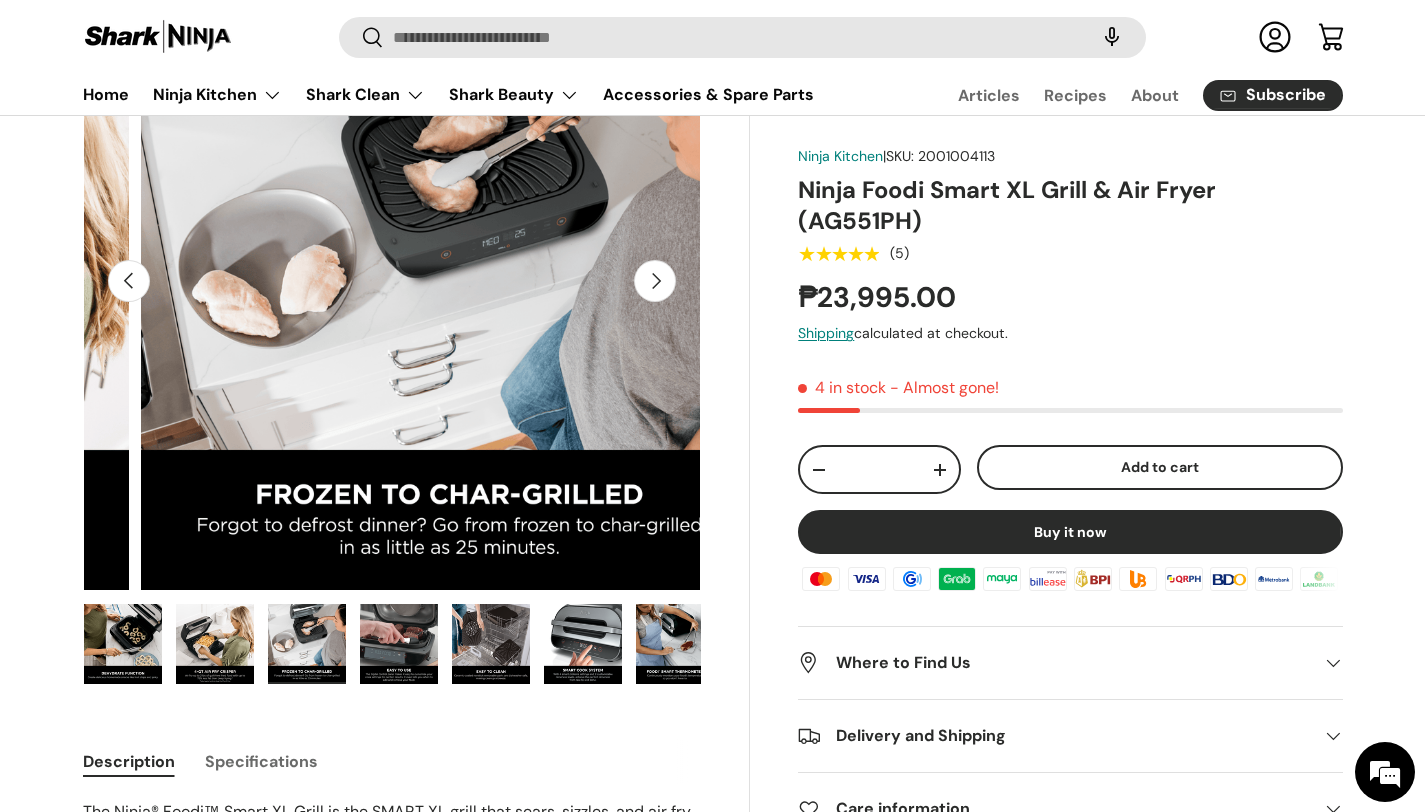 scroll, scrollTop: 0, scrollLeft: 5030, axis: horizontal 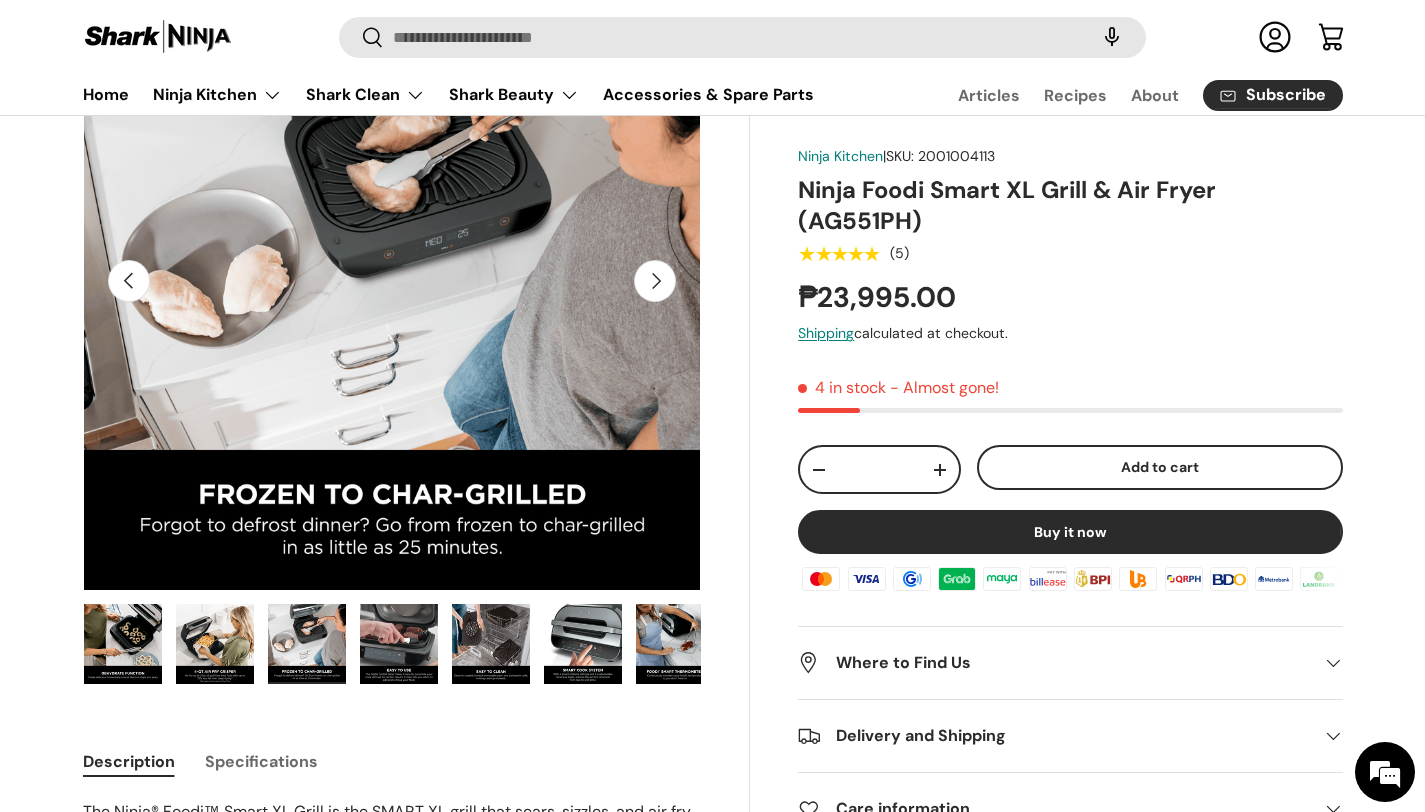 click on "Next" at bounding box center [655, 281] 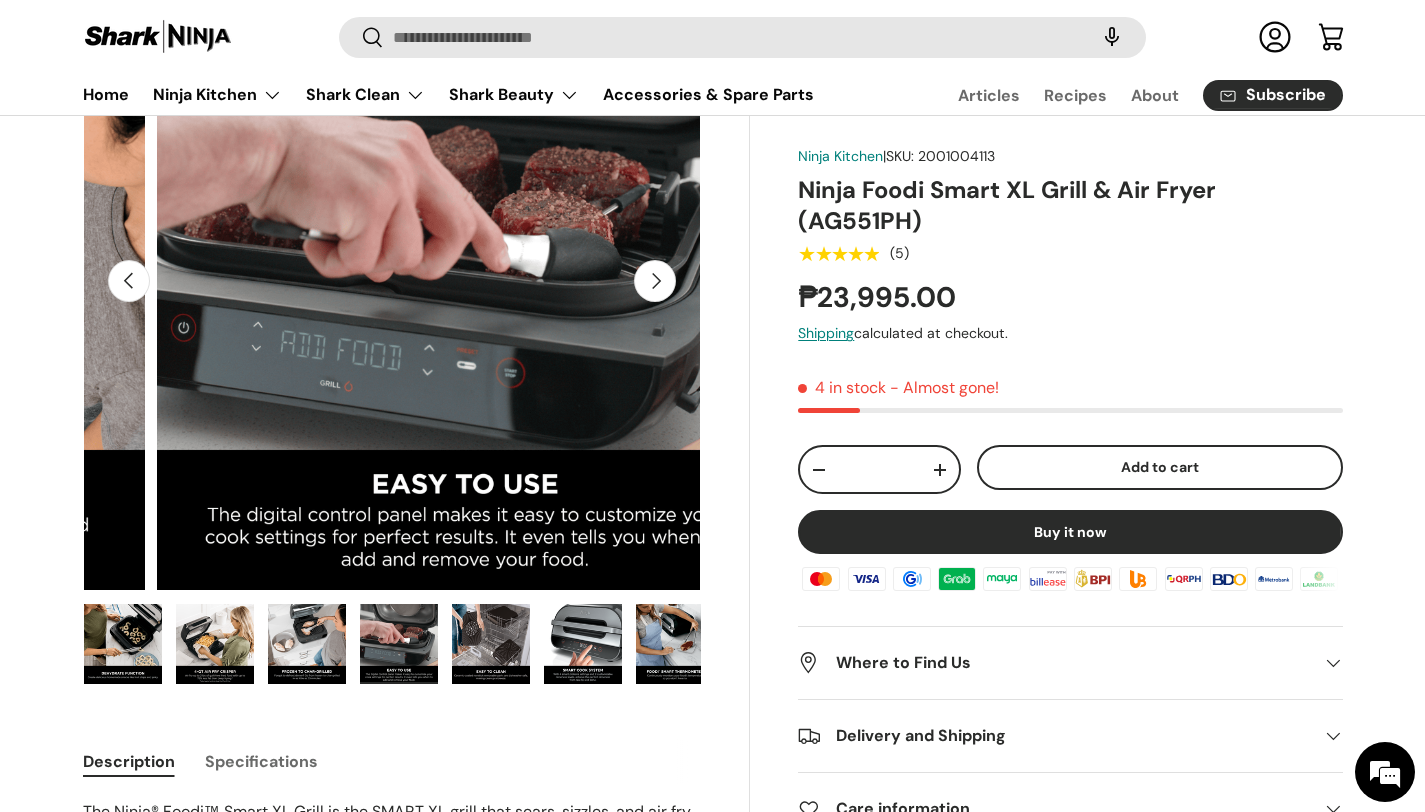 scroll, scrollTop: 0, scrollLeft: 5659, axis: horizontal 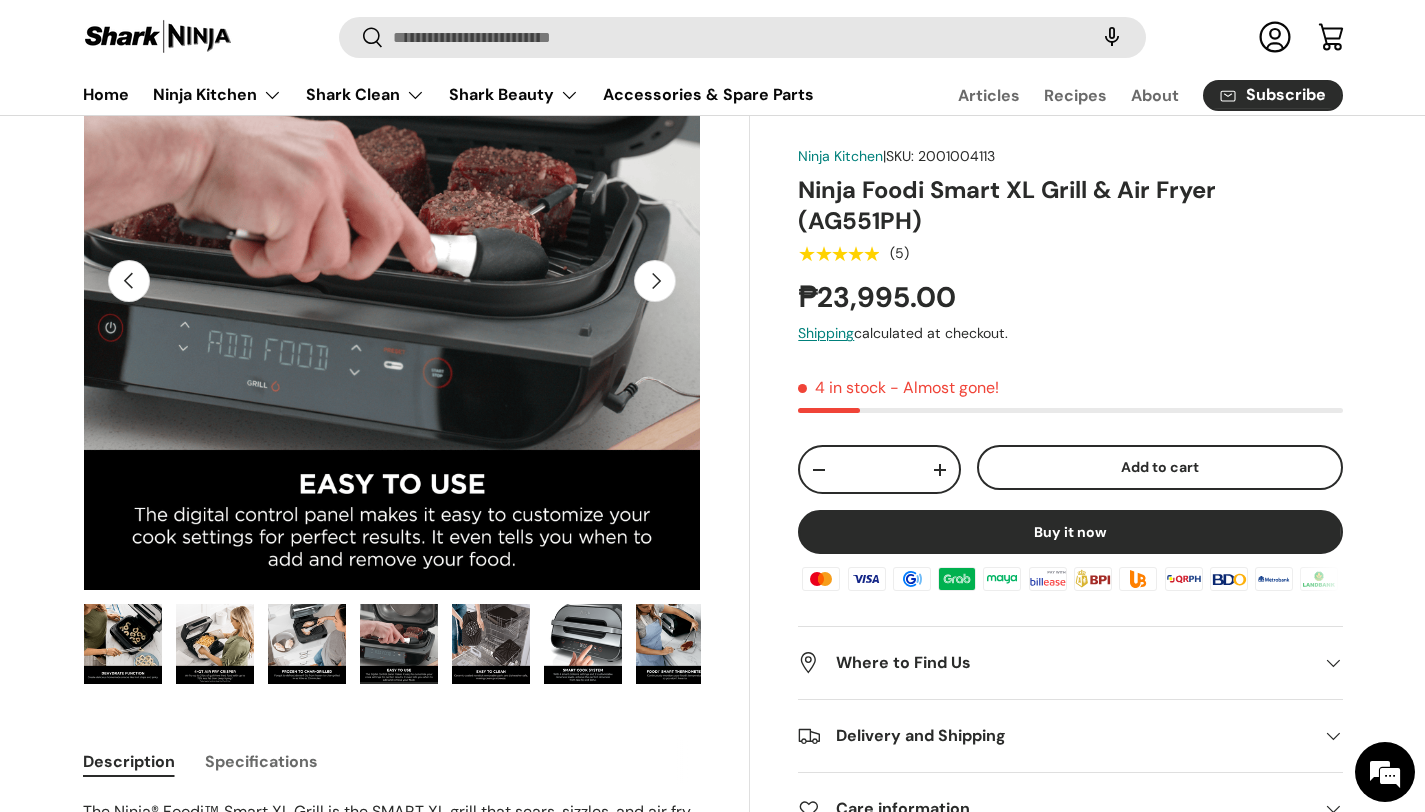 click on "Next" at bounding box center [655, 281] 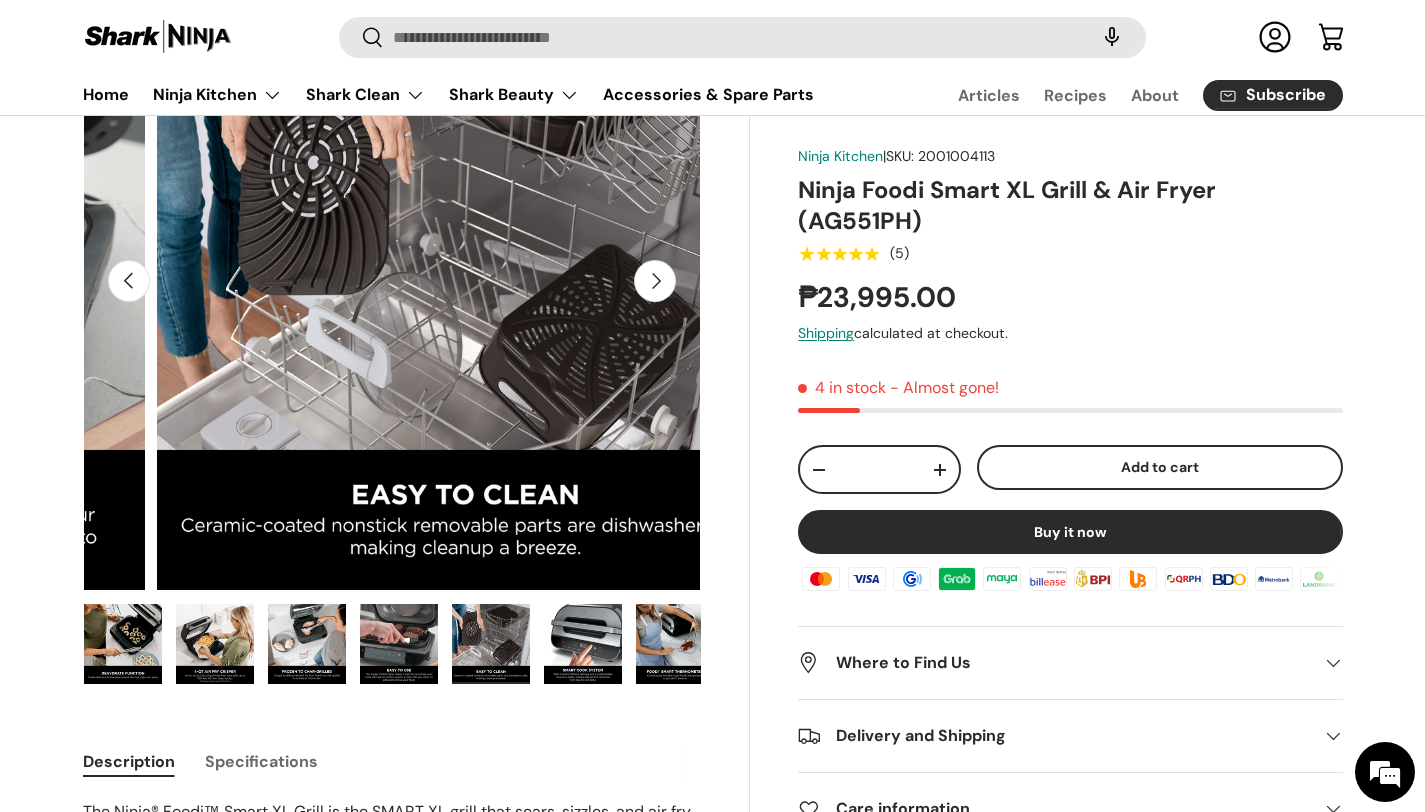 scroll, scrollTop: 0, scrollLeft: 6288, axis: horizontal 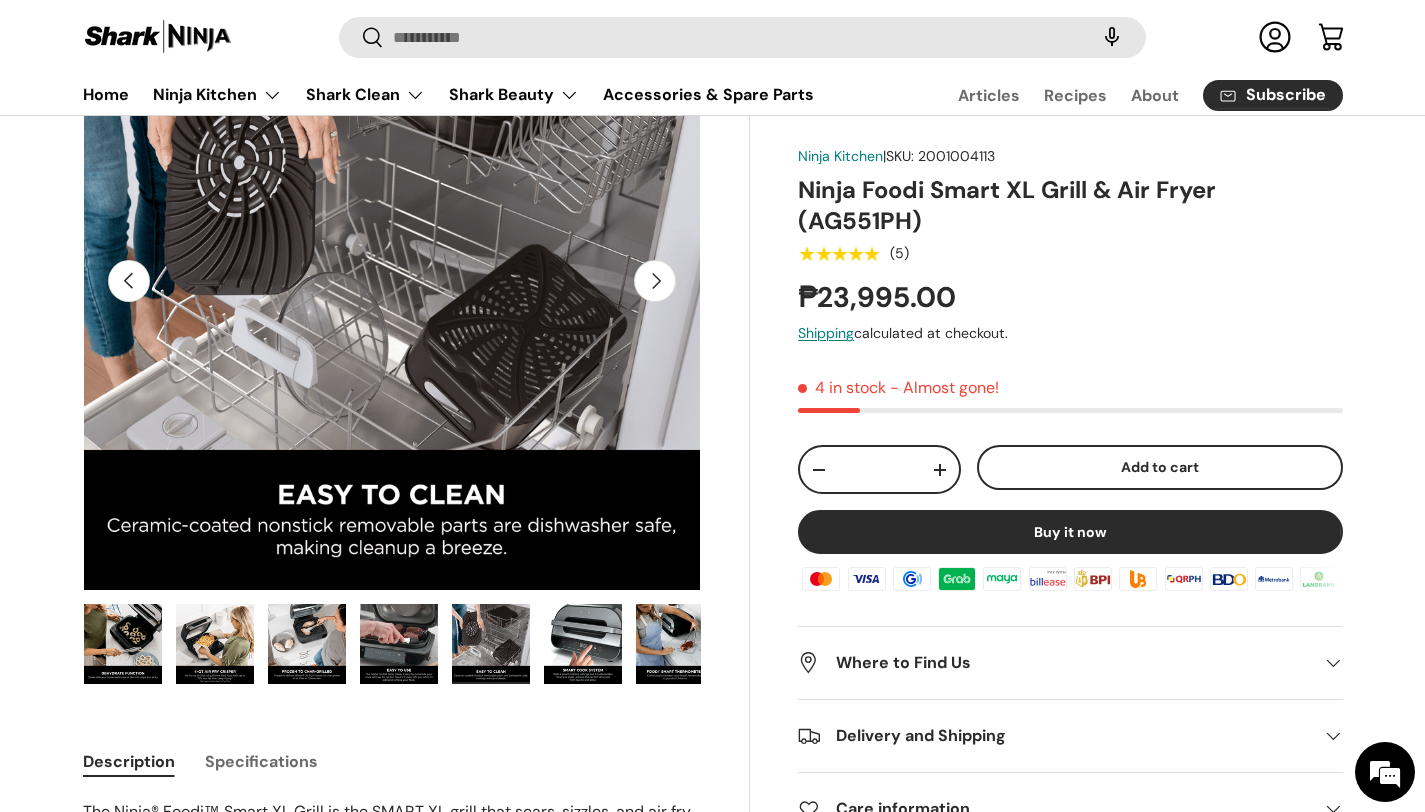click on "Next" at bounding box center (655, 281) 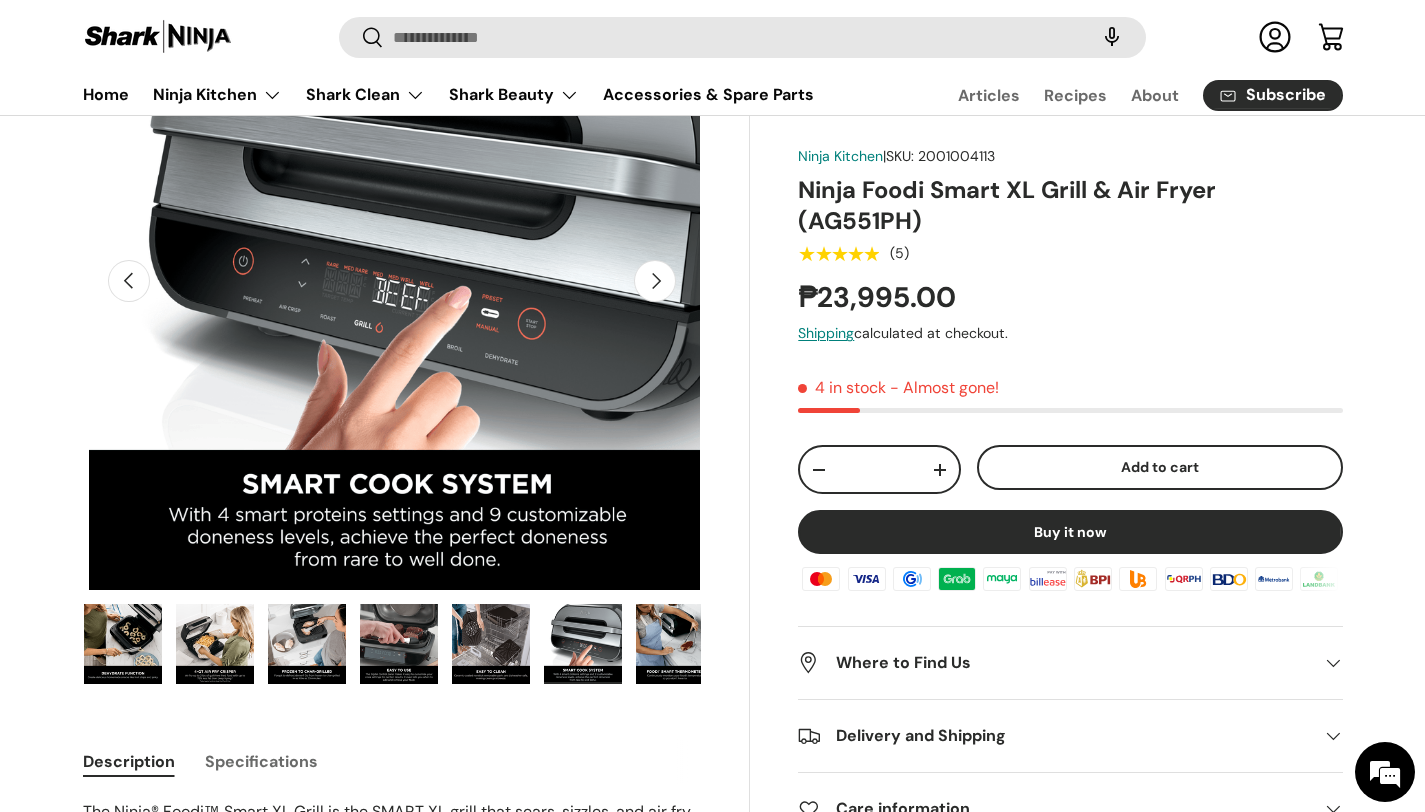 scroll, scrollTop: 0, scrollLeft: 6917, axis: horizontal 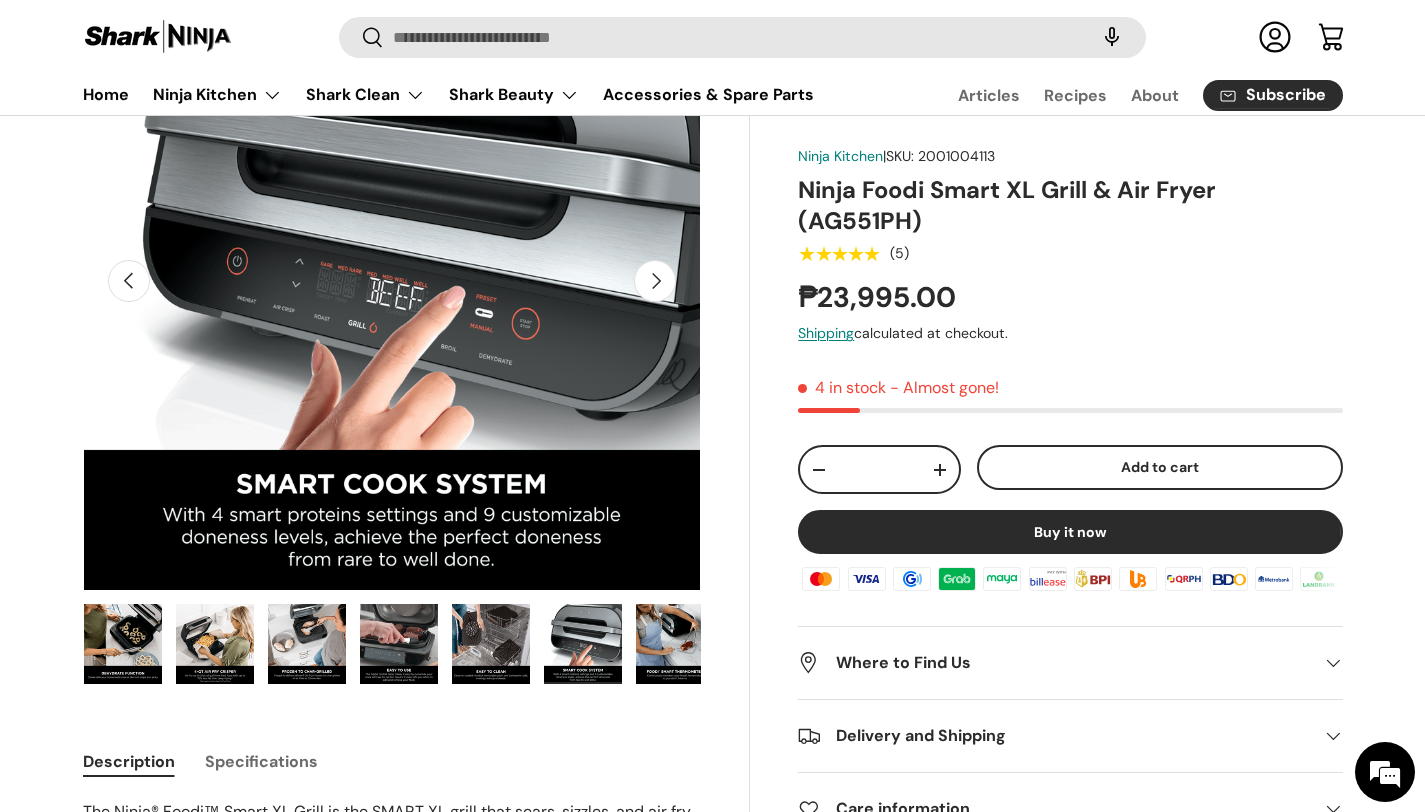 click on "Next" at bounding box center [655, 281] 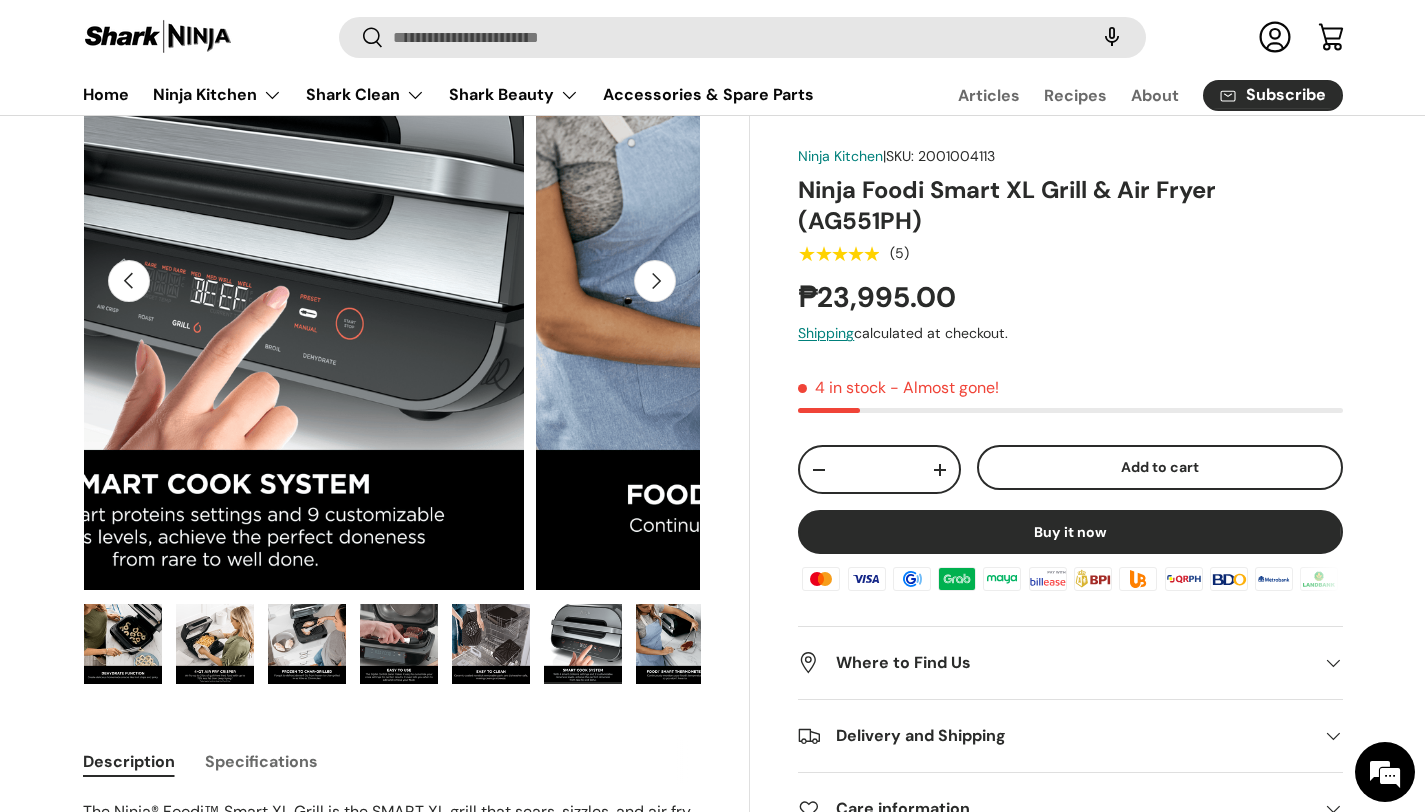 scroll, scrollTop: 0, scrollLeft: 7300, axis: horizontal 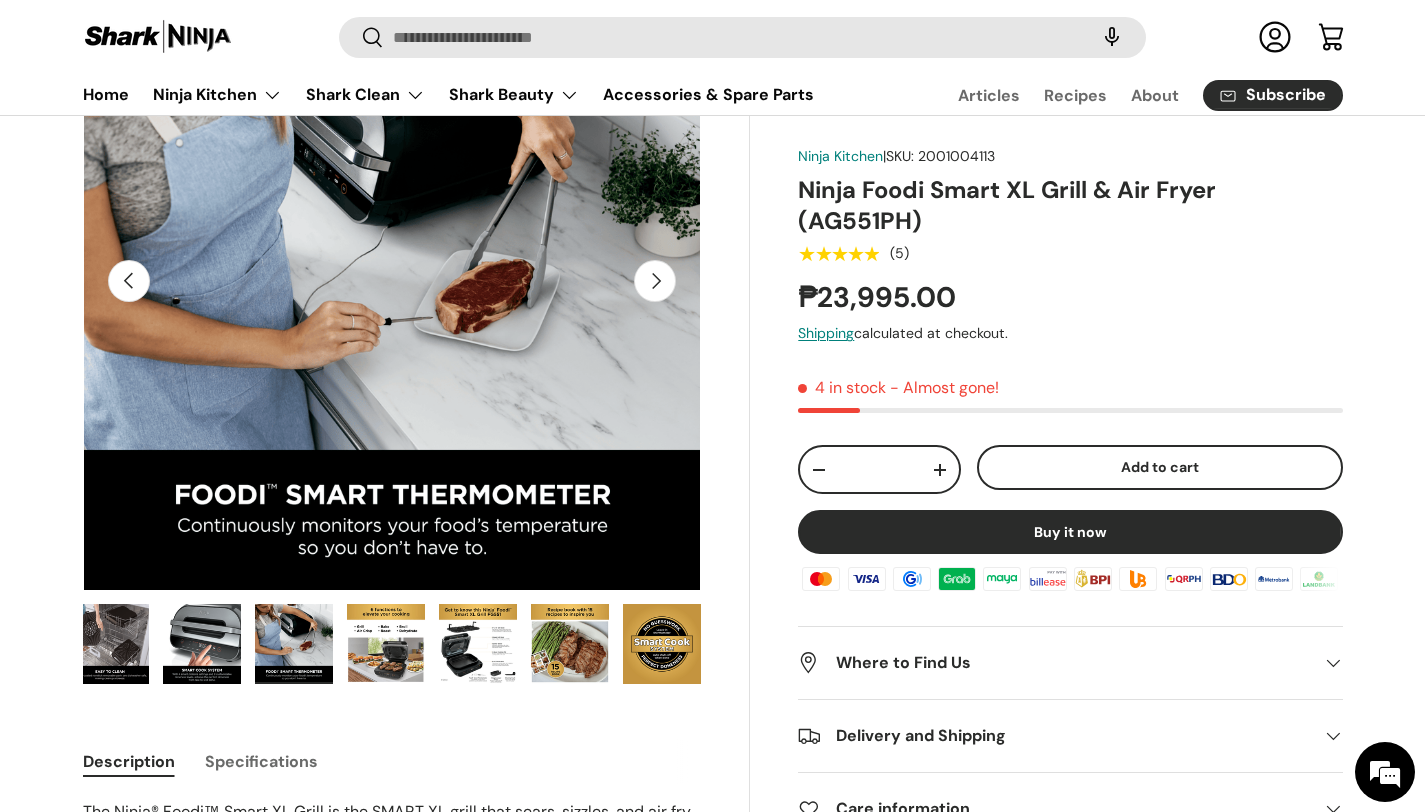 click on "Next" at bounding box center (655, 281) 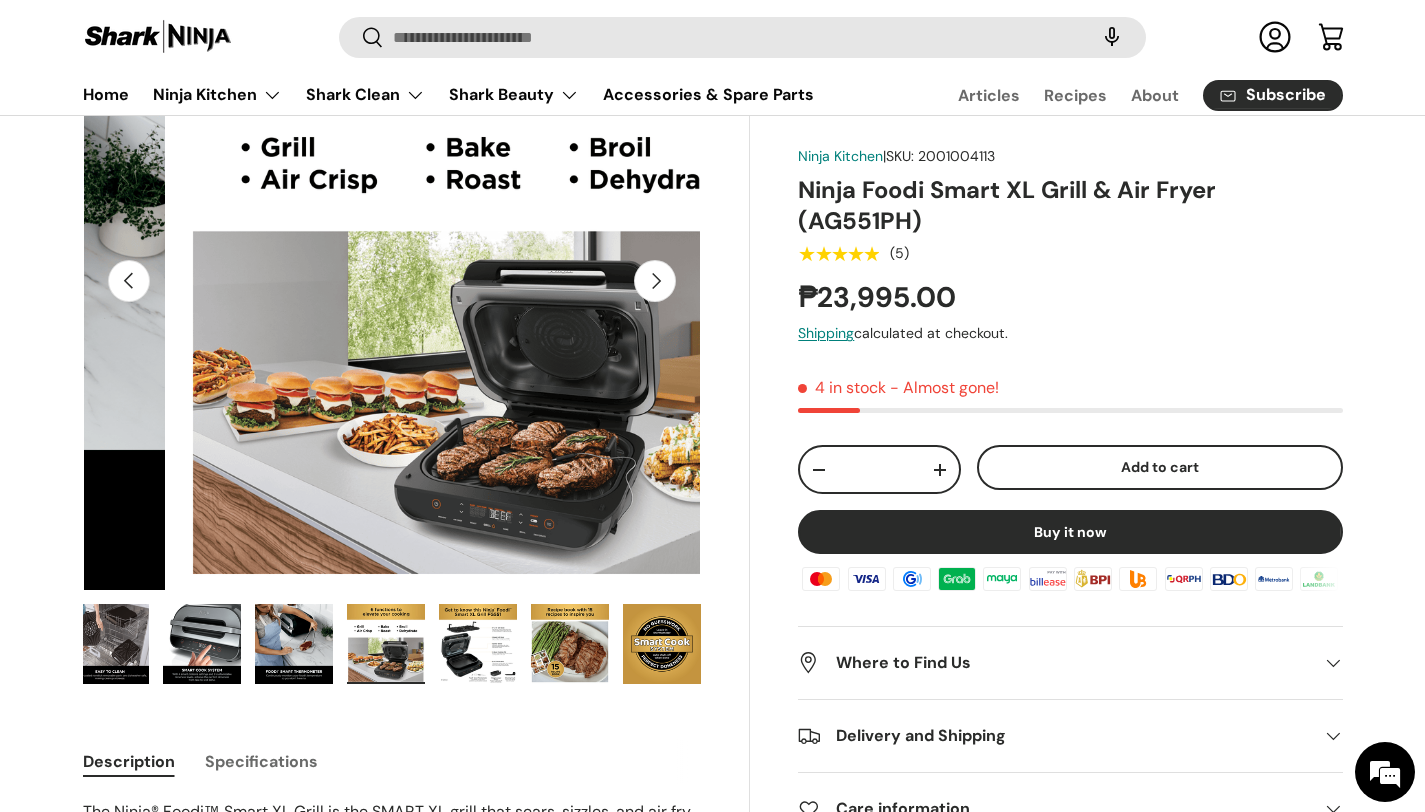 scroll, scrollTop: 0, scrollLeft: 8174, axis: horizontal 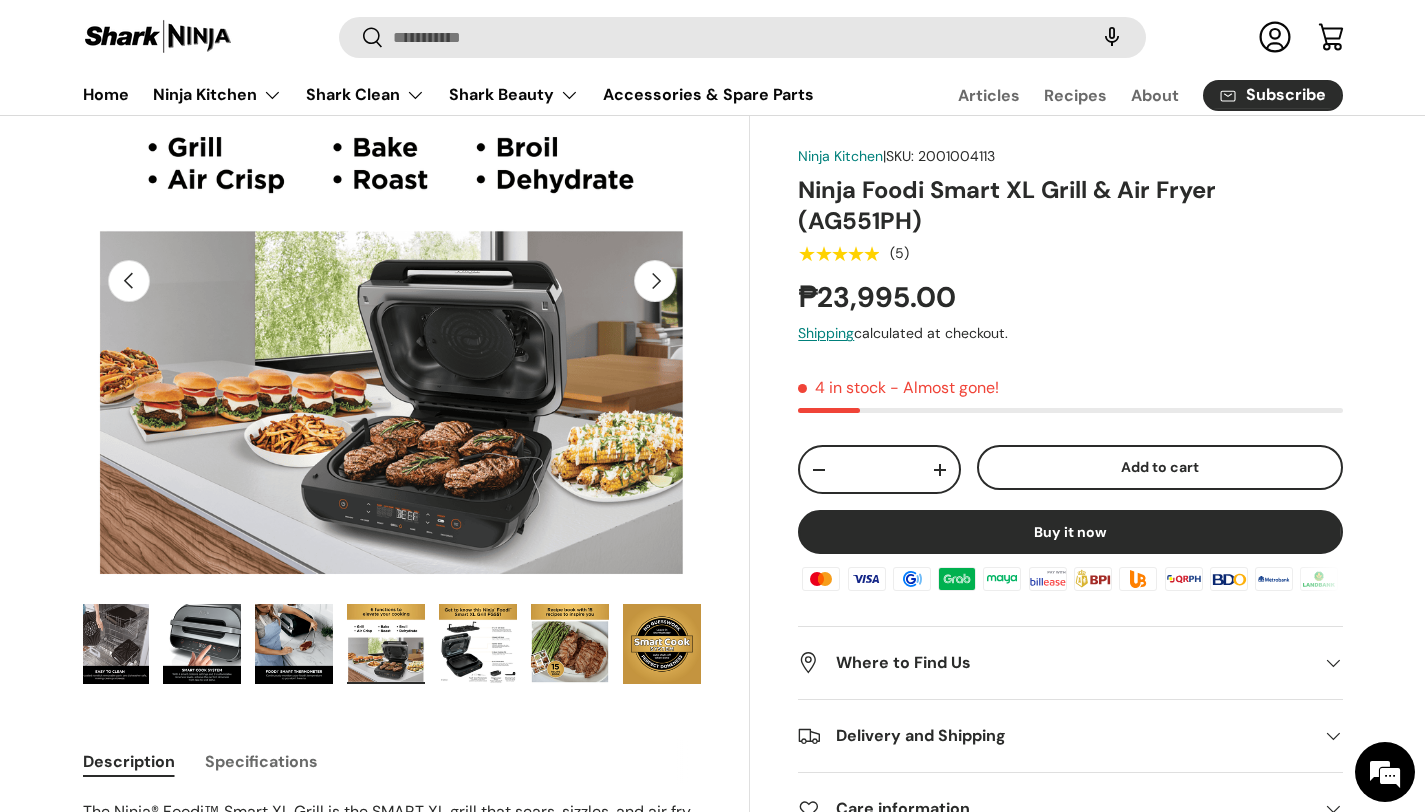 click on "Next" at bounding box center [655, 281] 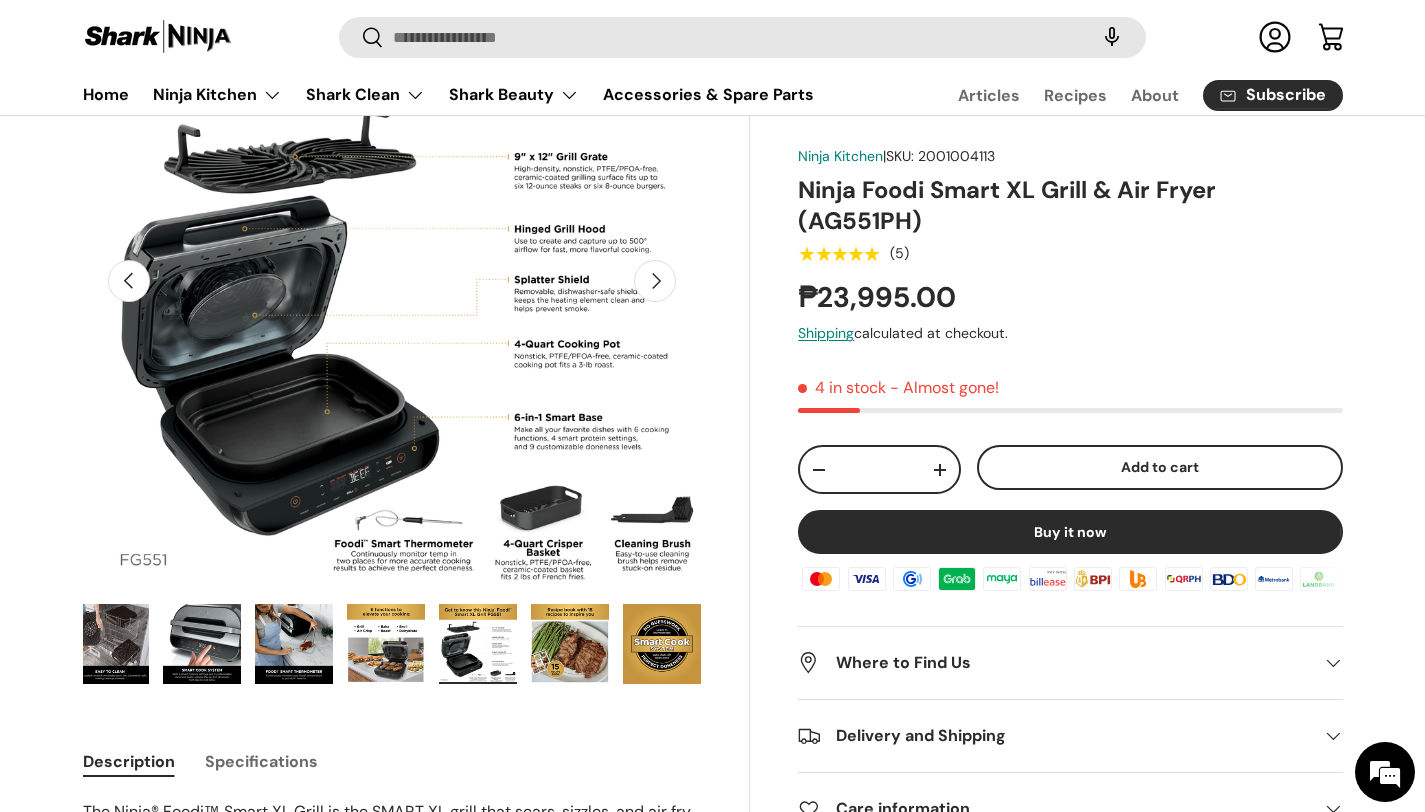 scroll, scrollTop: 0, scrollLeft: 8803, axis: horizontal 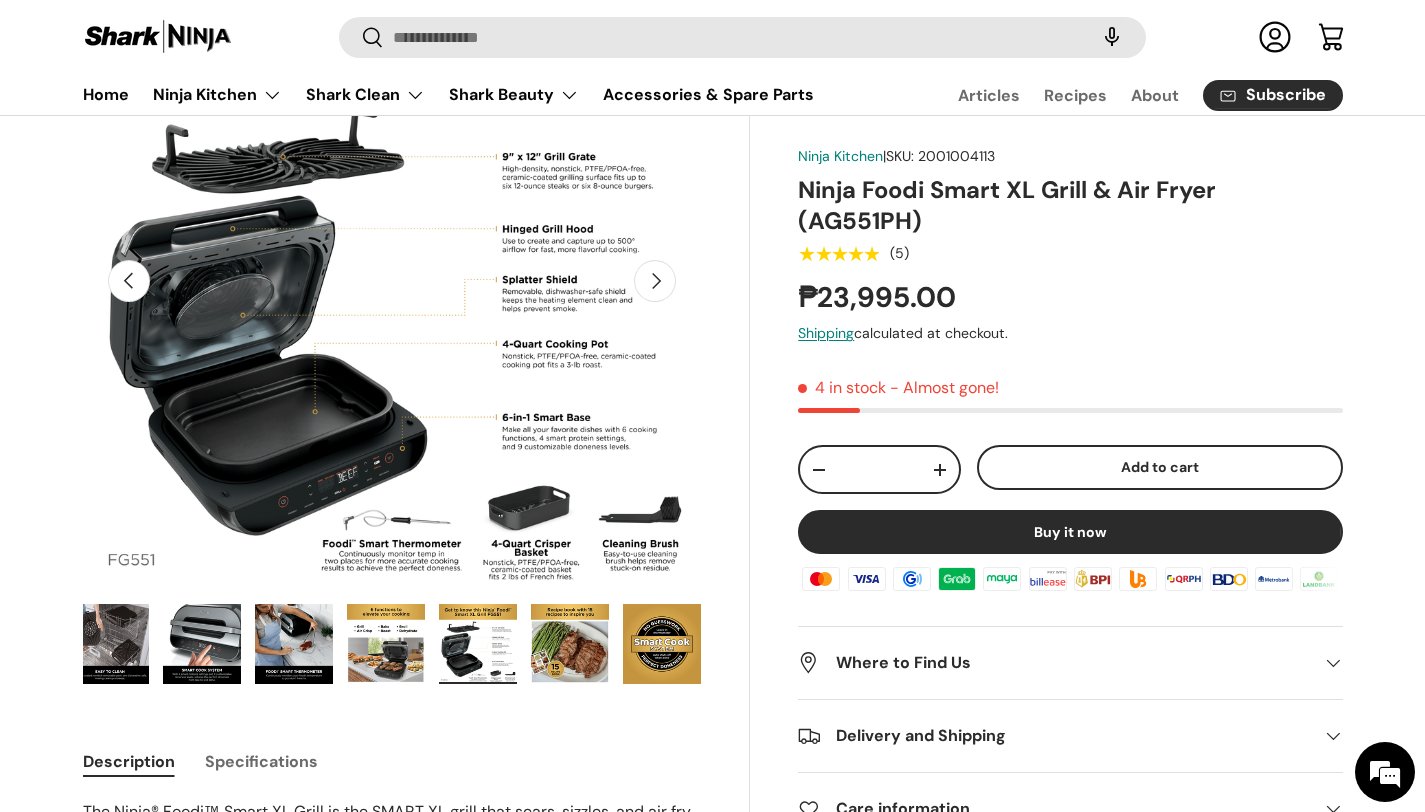 click on "Next" at bounding box center (655, 281) 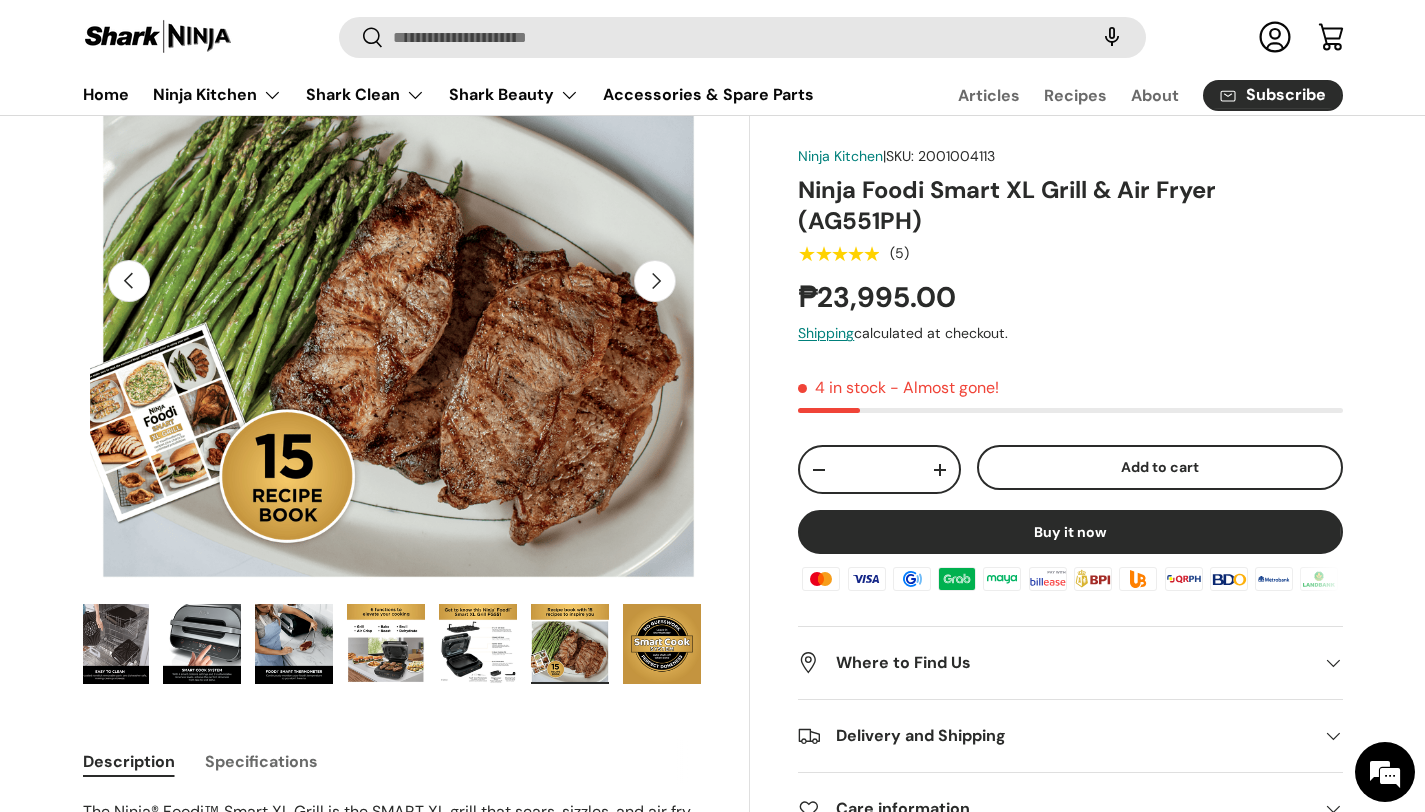 scroll, scrollTop: 0, scrollLeft: 9432, axis: horizontal 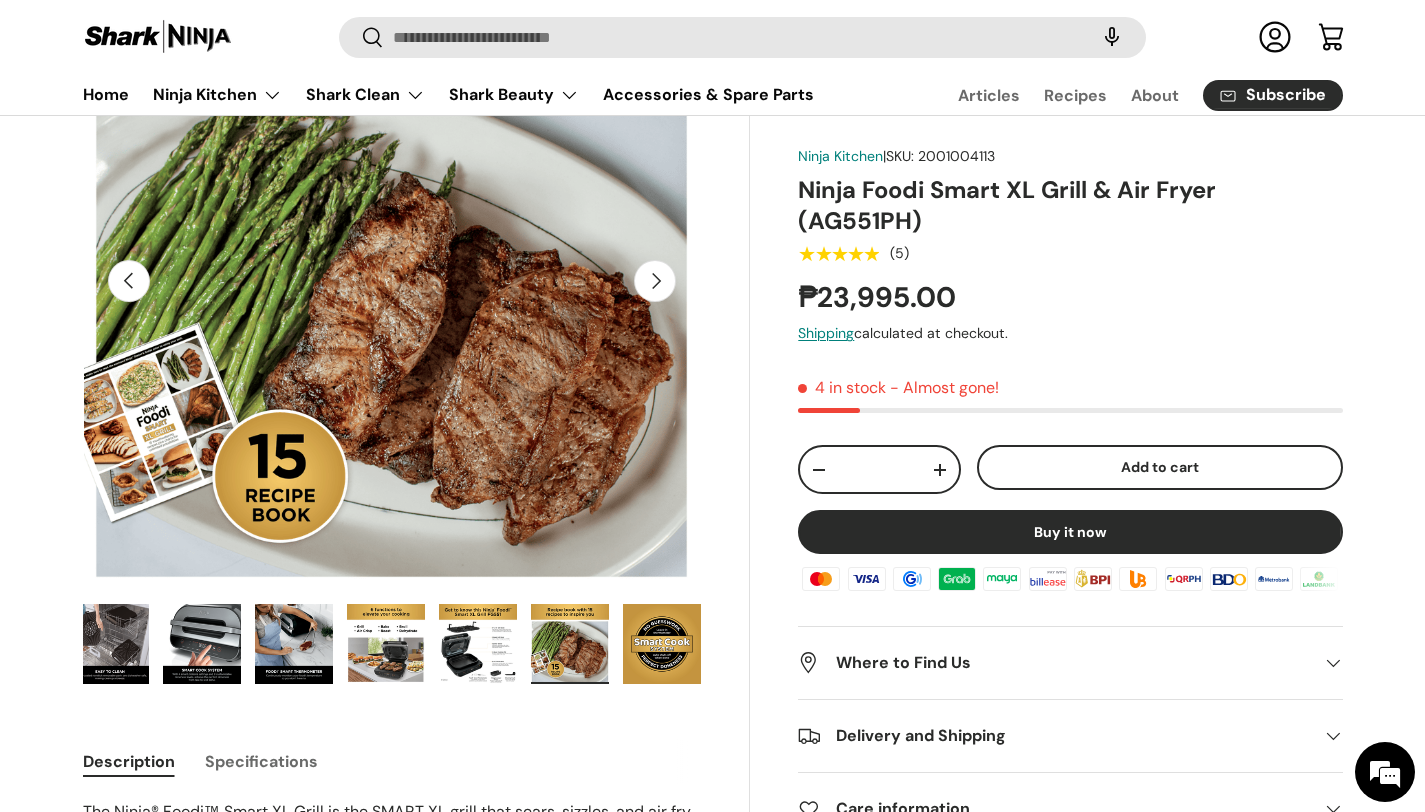 click on "Next" at bounding box center [655, 281] 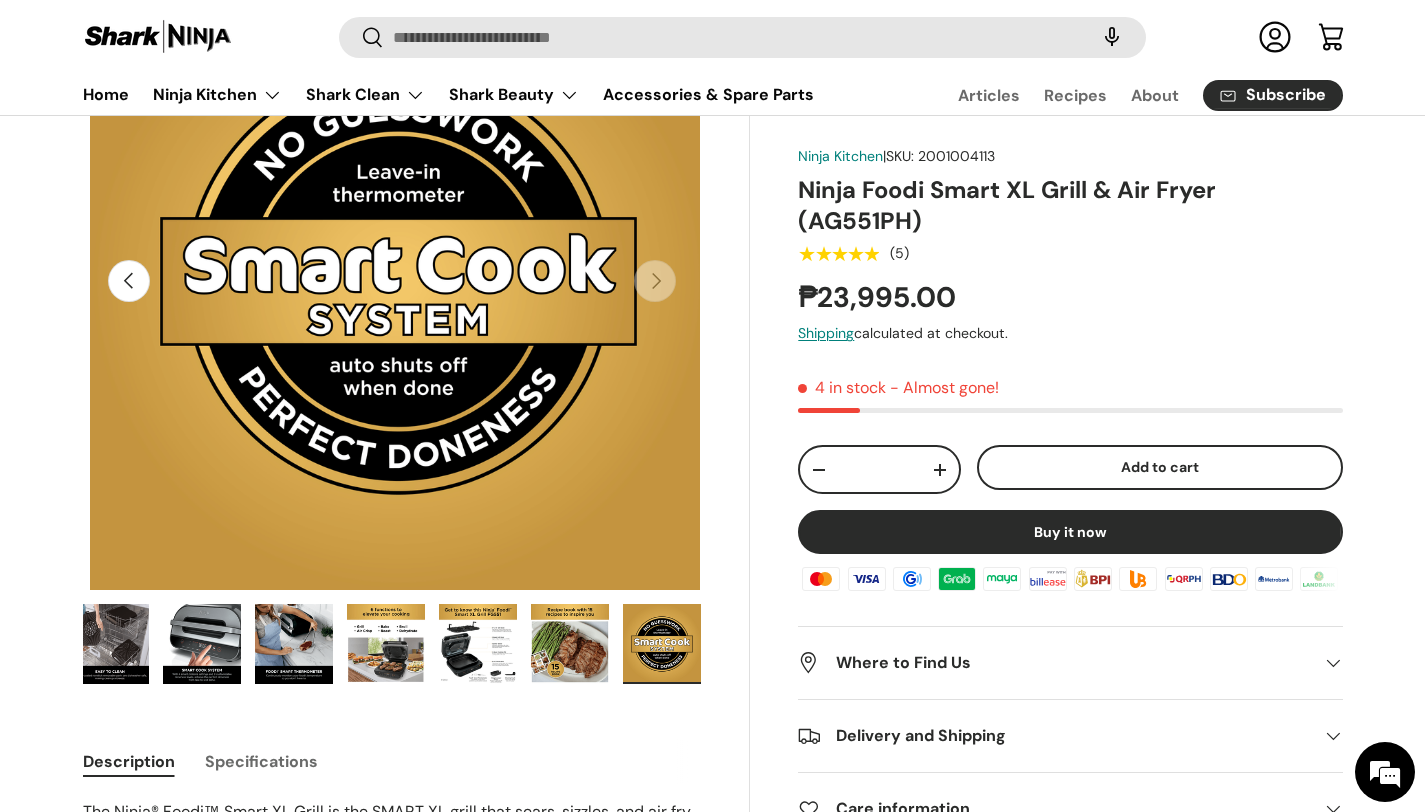 scroll, scrollTop: 0, scrollLeft: 10060, axis: horizontal 